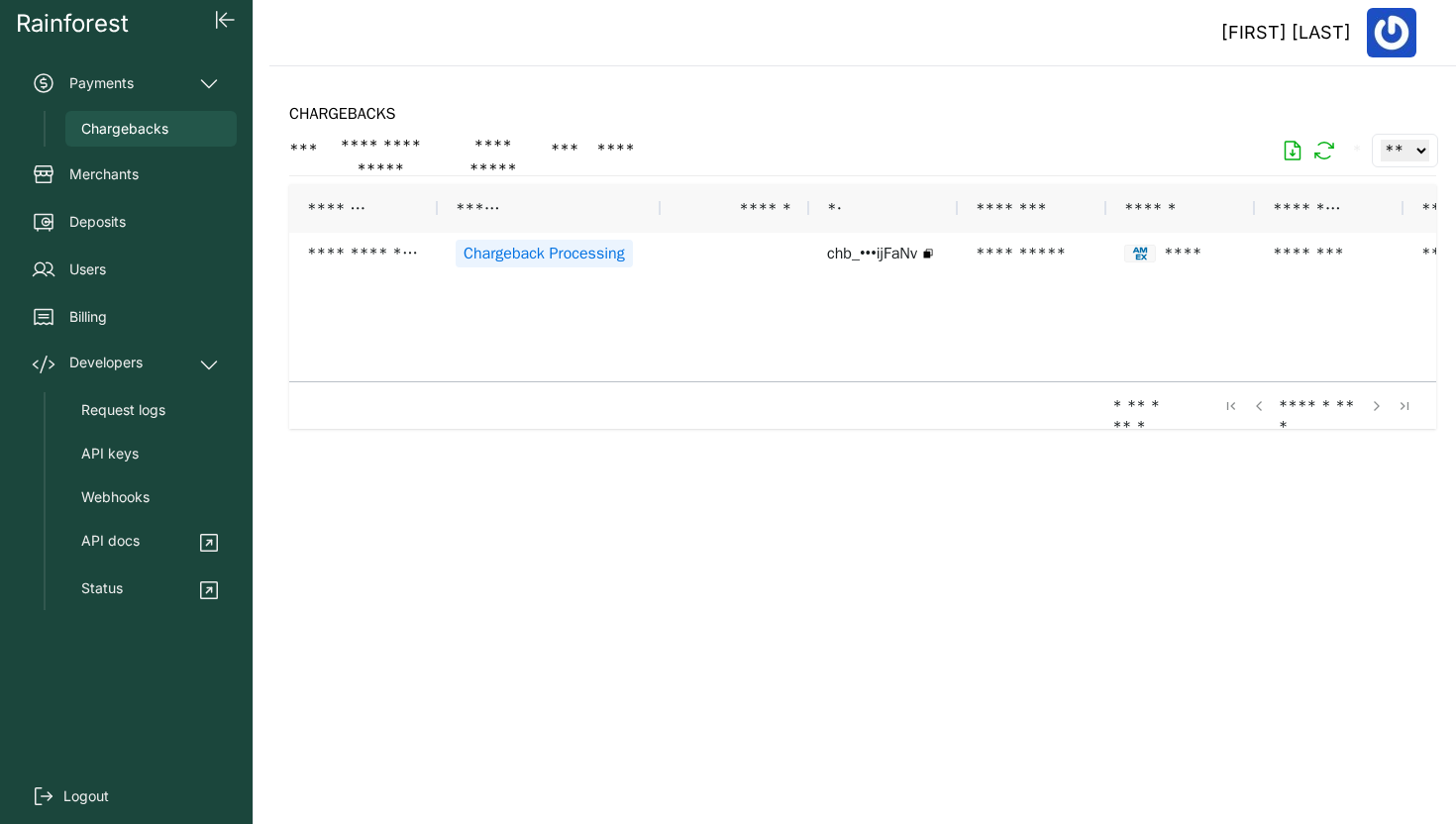 scroll, scrollTop: 0, scrollLeft: 0, axis: both 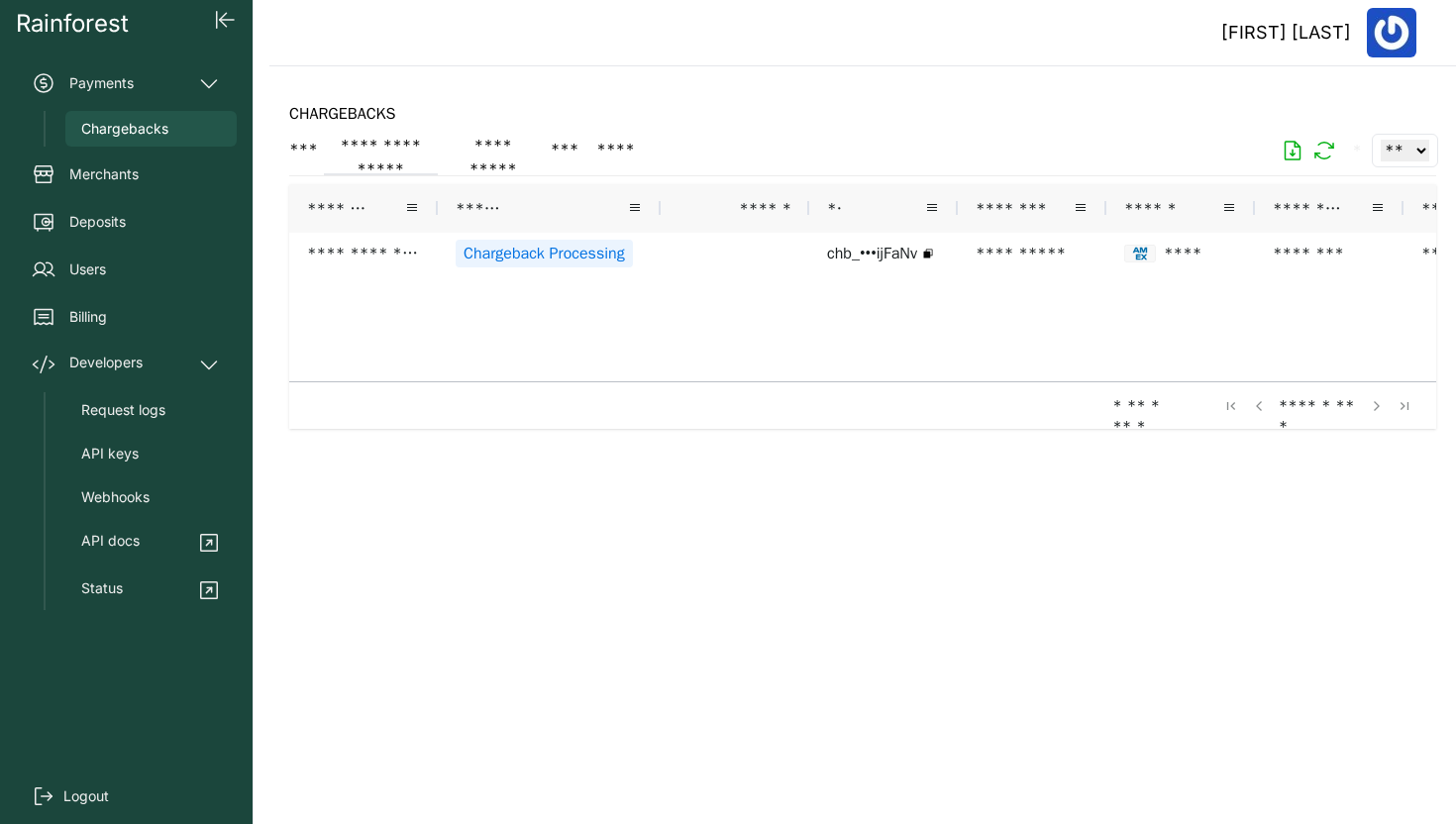 click on "**********" 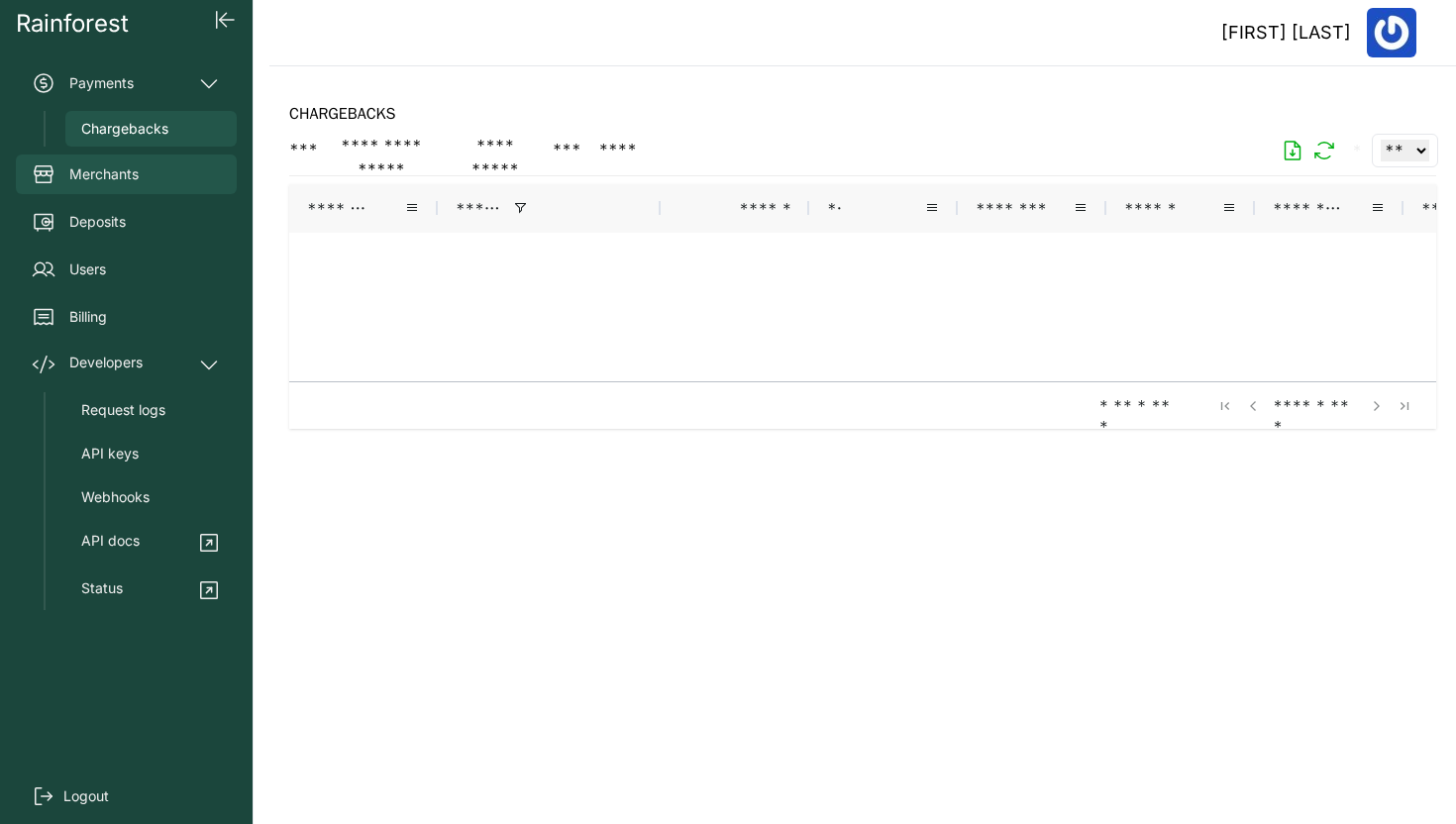 click on "Merchants" at bounding box center (126, 174) 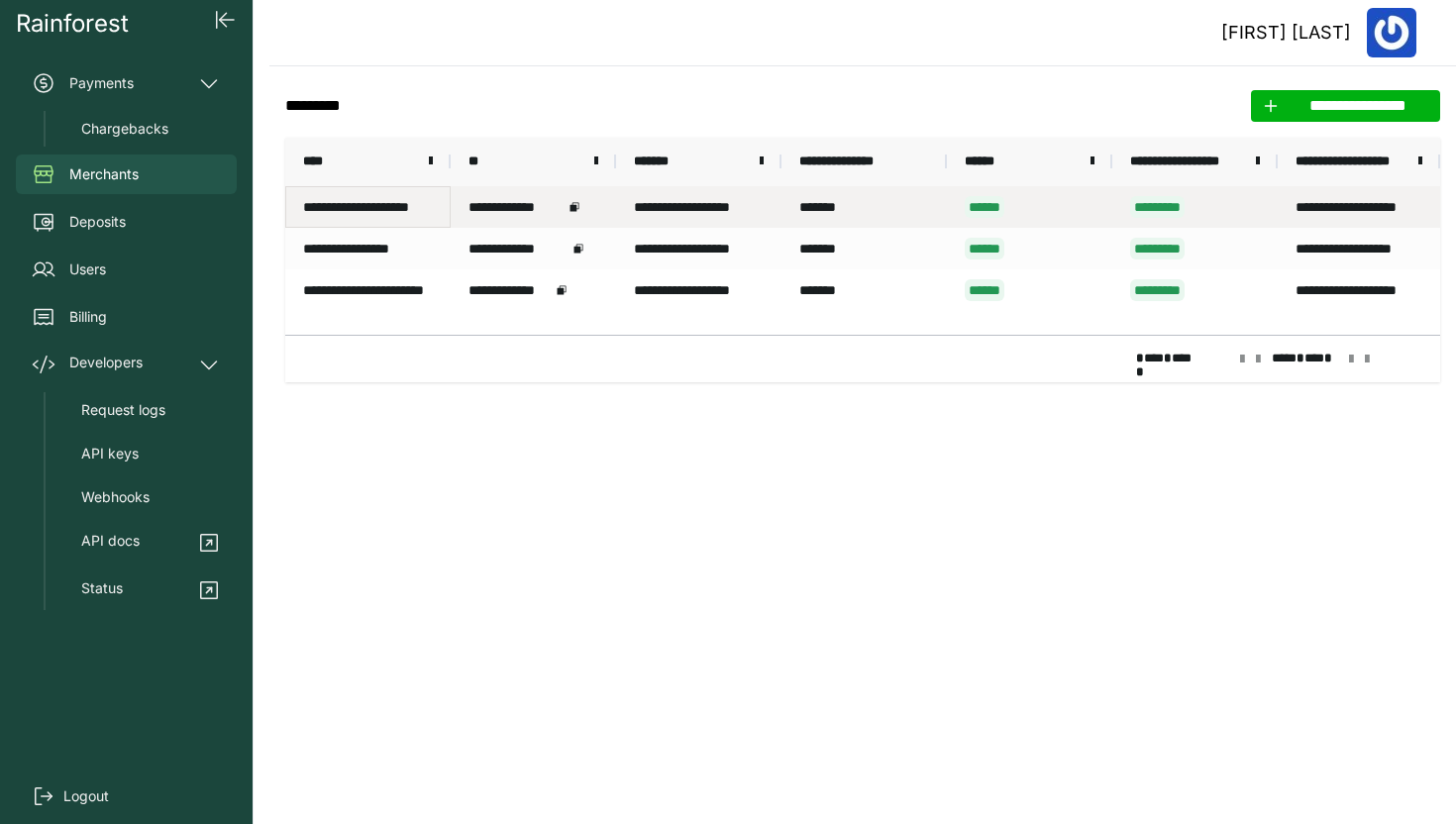 click on "**********" at bounding box center [367, 207] 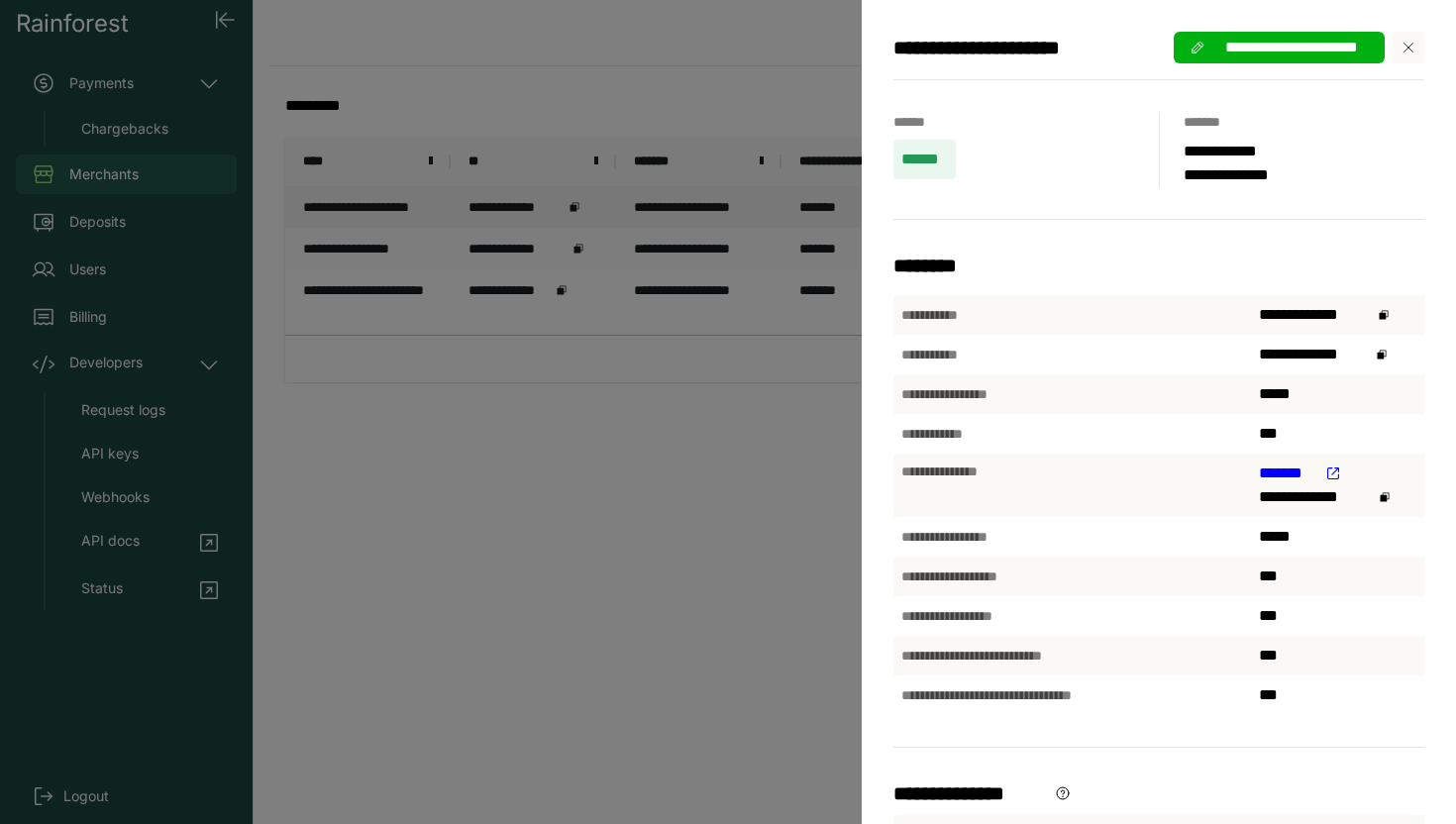 click on "**********" at bounding box center [728, 412] 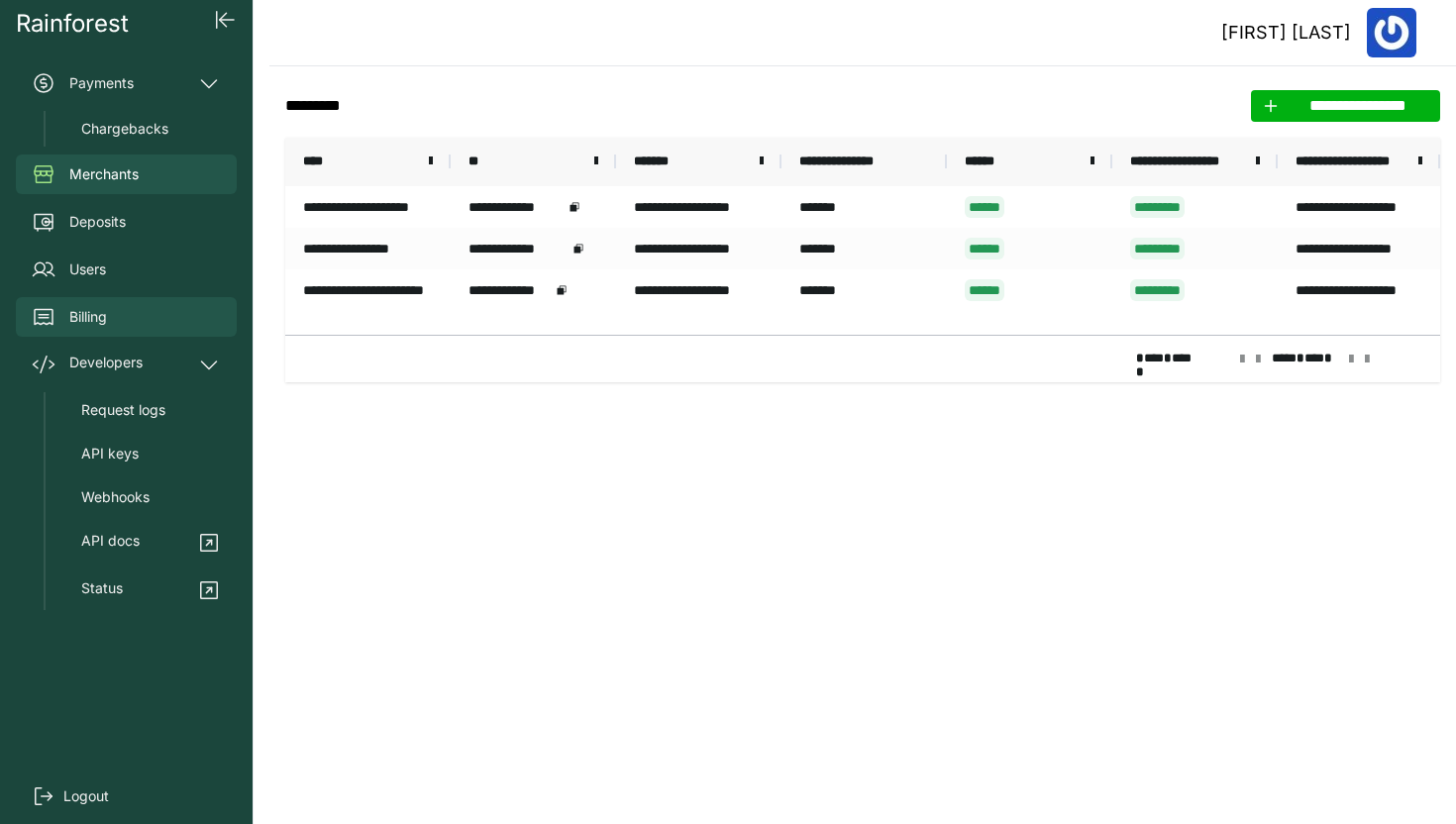 click on "Billing" at bounding box center [126, 317] 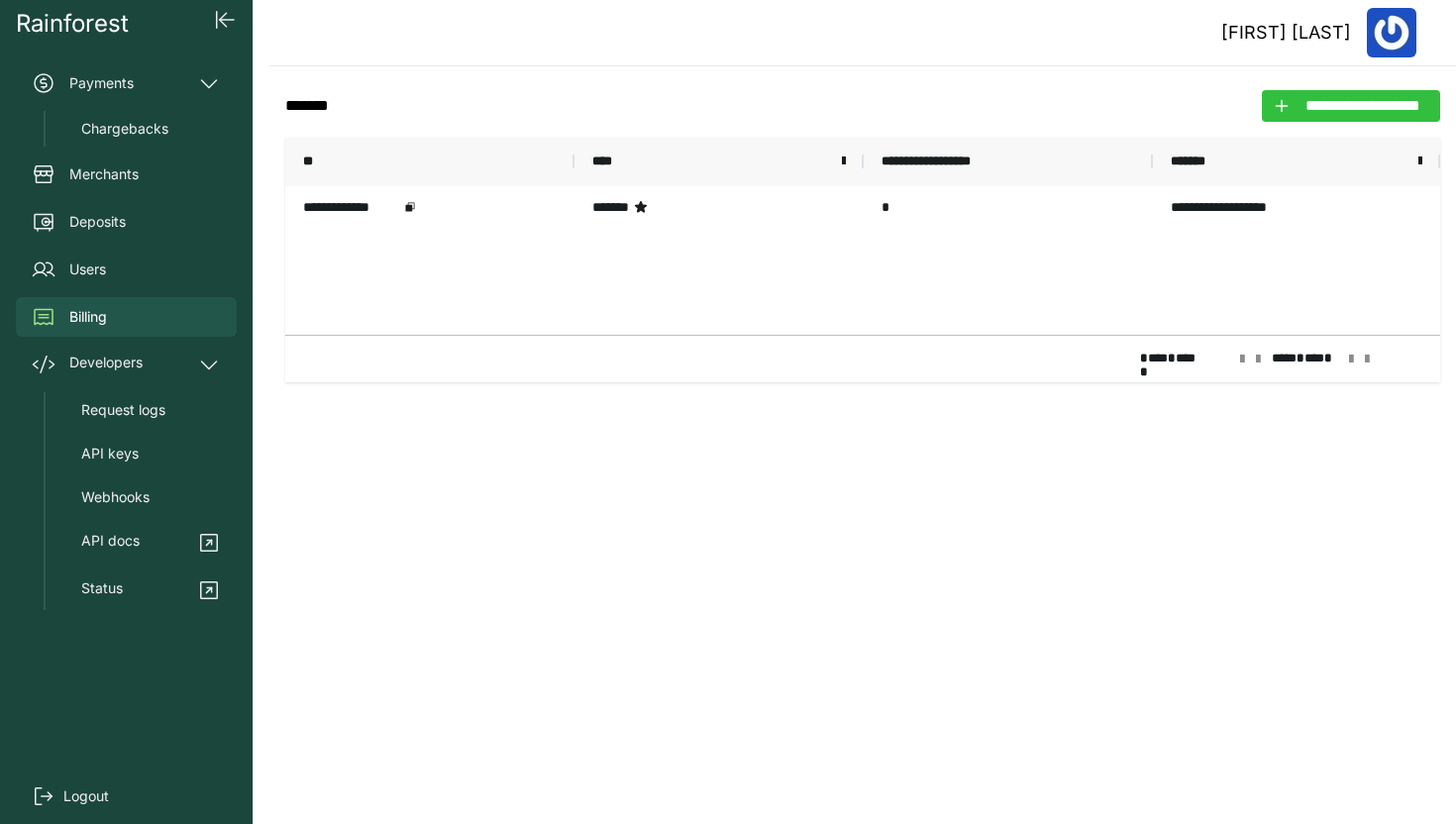 click on "**********" at bounding box center [1363, 106] 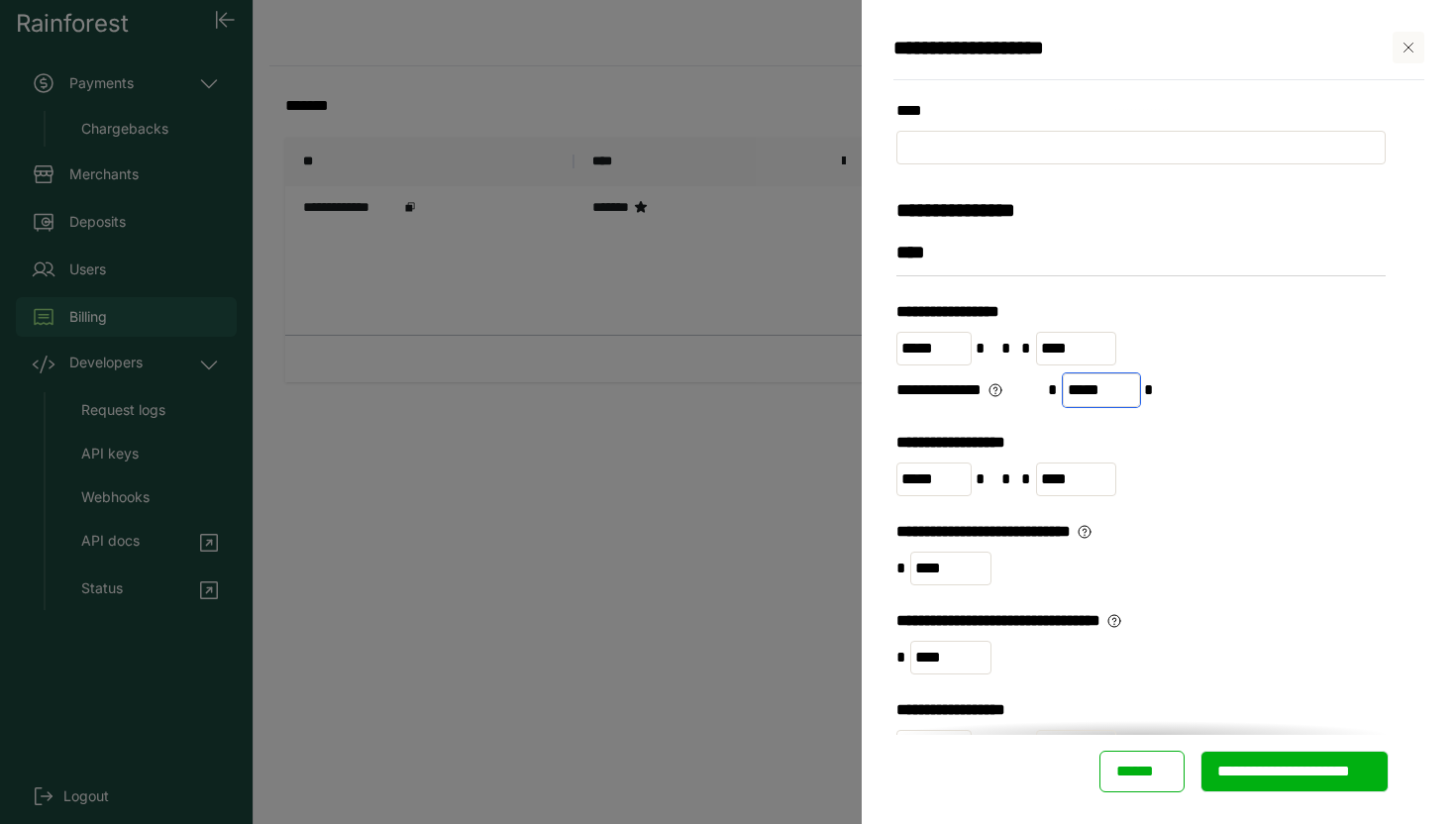 click on "*****" at bounding box center (1101, 390) 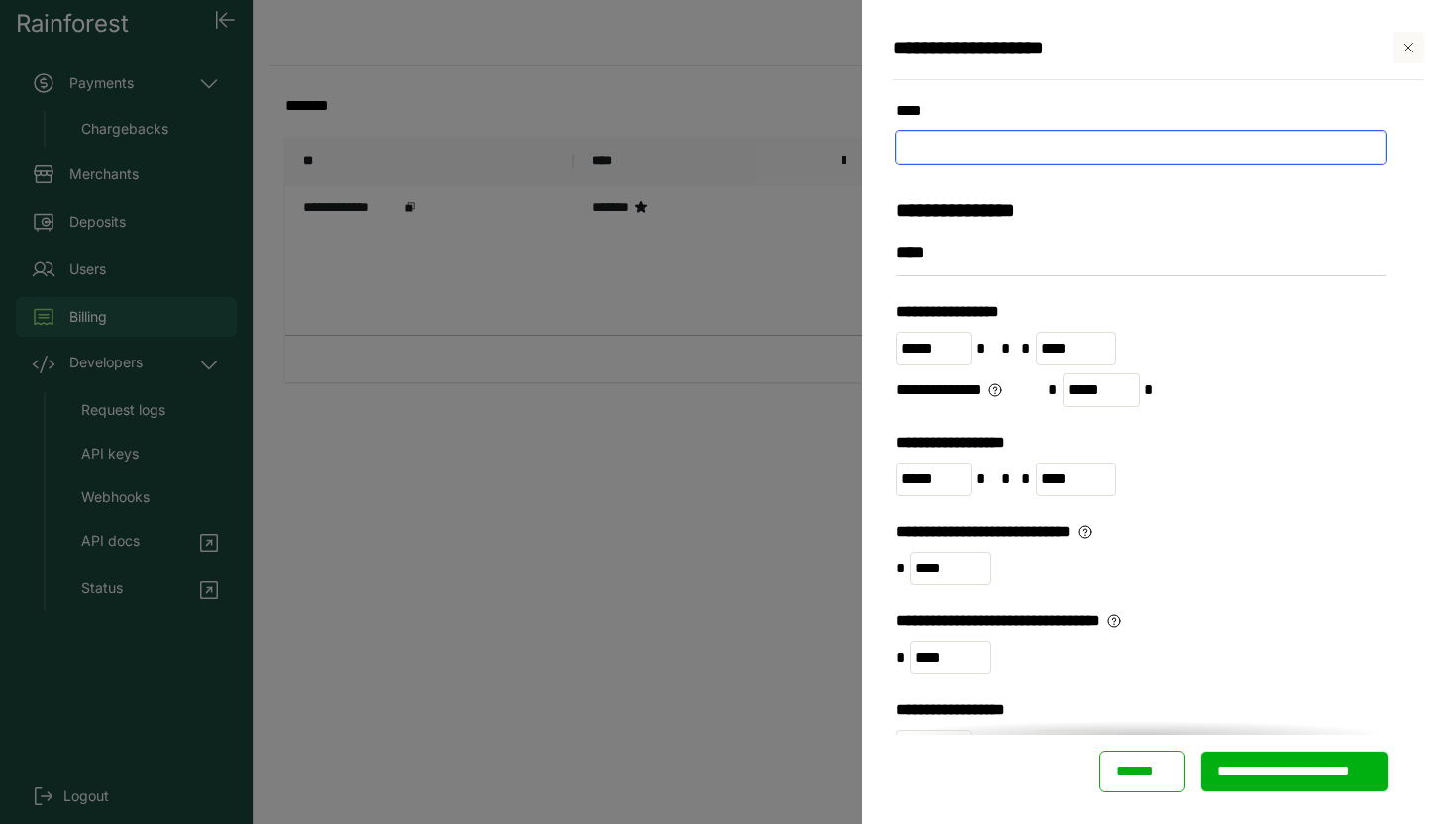 click at bounding box center (1141, 148) 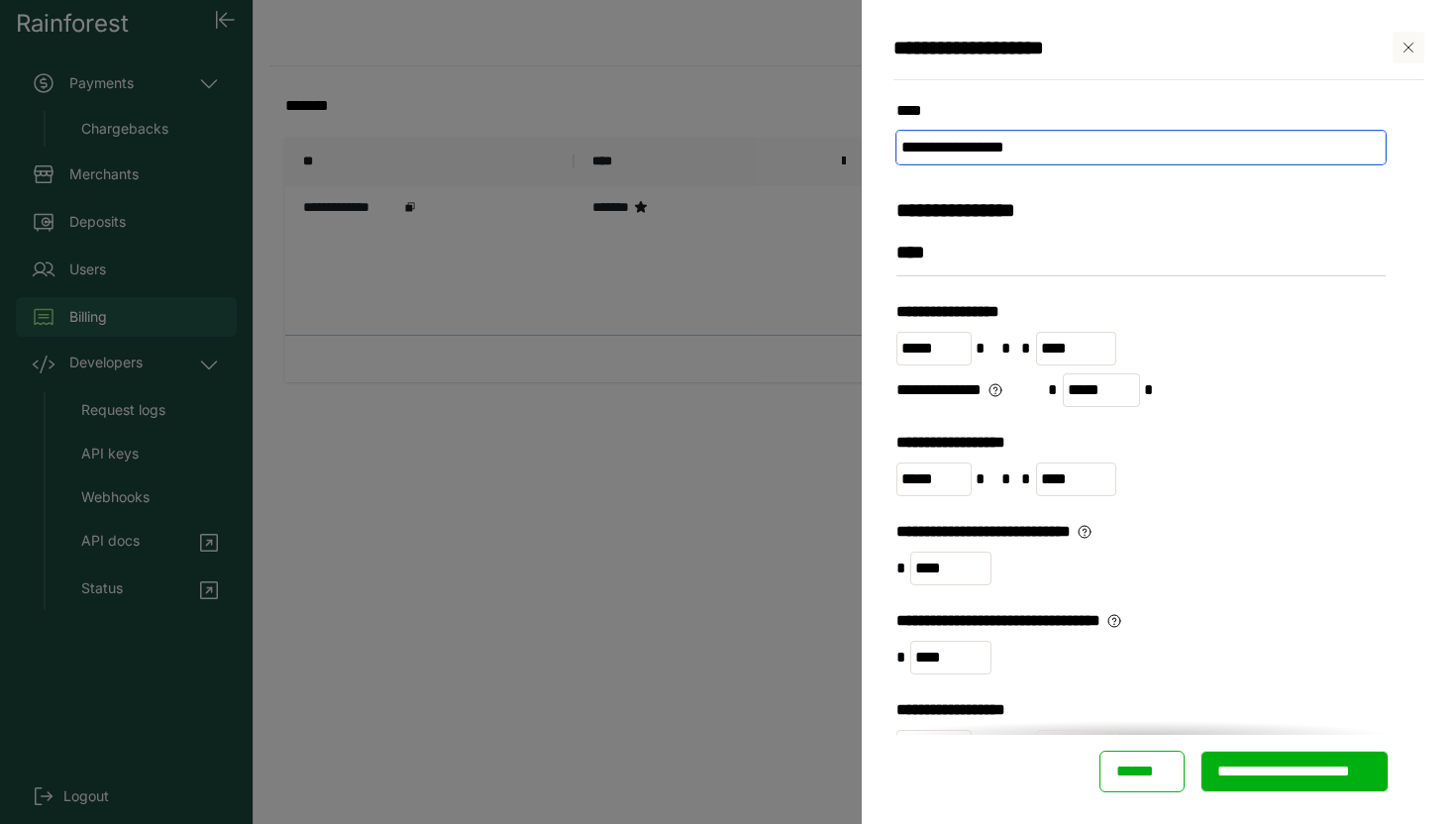 type on "**********" 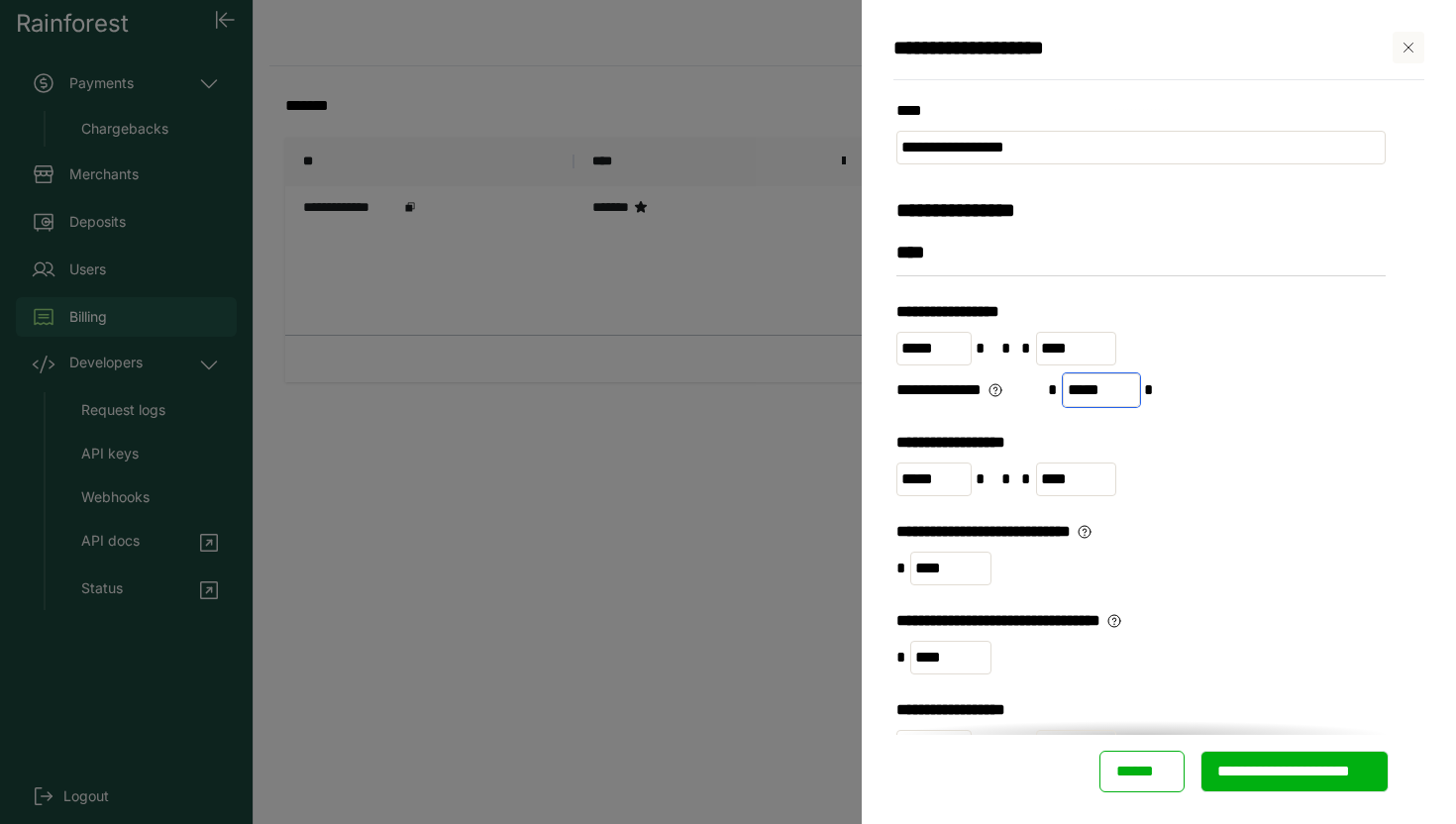 click on "*****" at bounding box center [1101, 390] 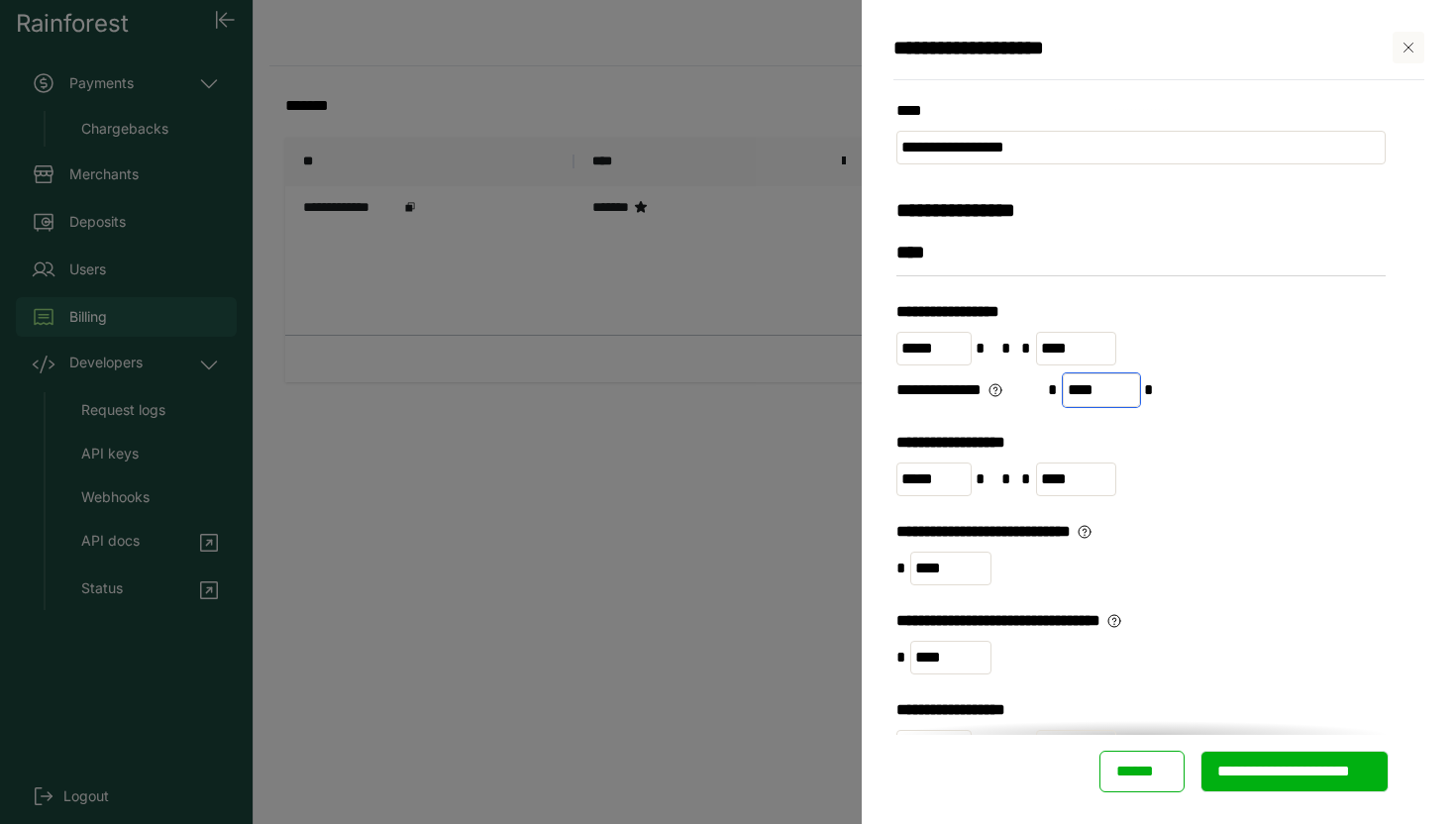 type on "****" 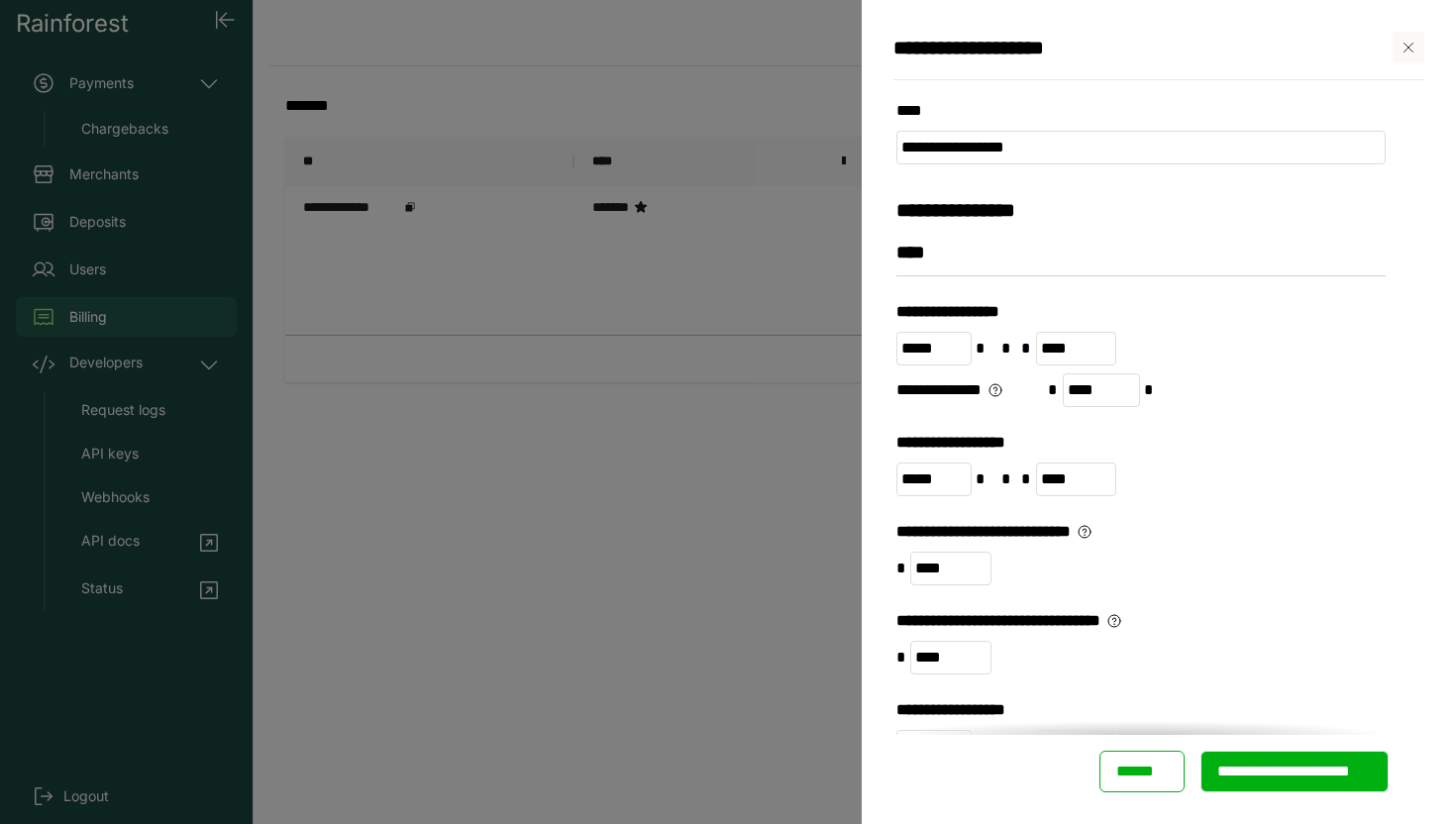 click on "**********" at bounding box center (1141, 443) 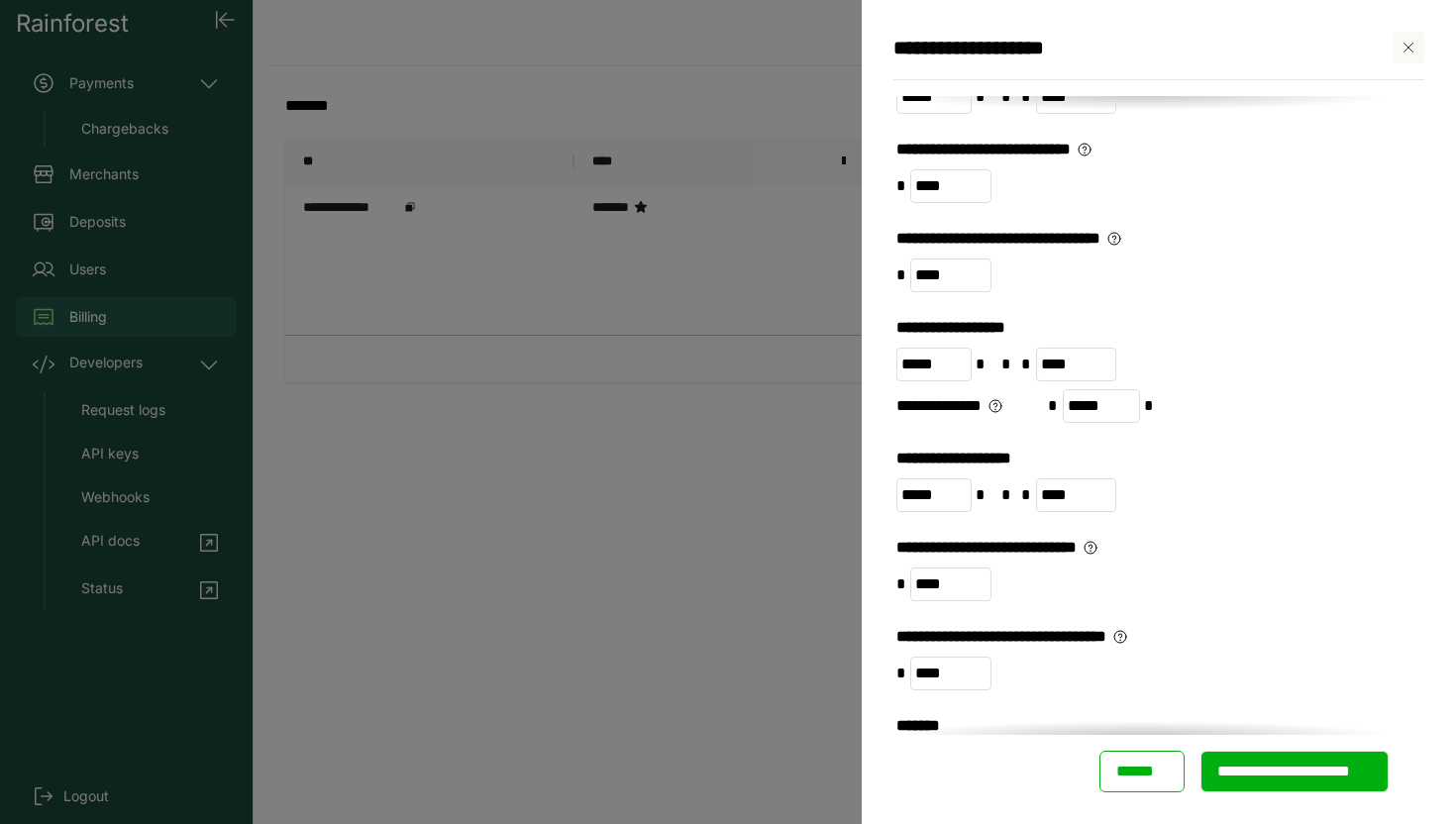 scroll, scrollTop: 385, scrollLeft: 0, axis: vertical 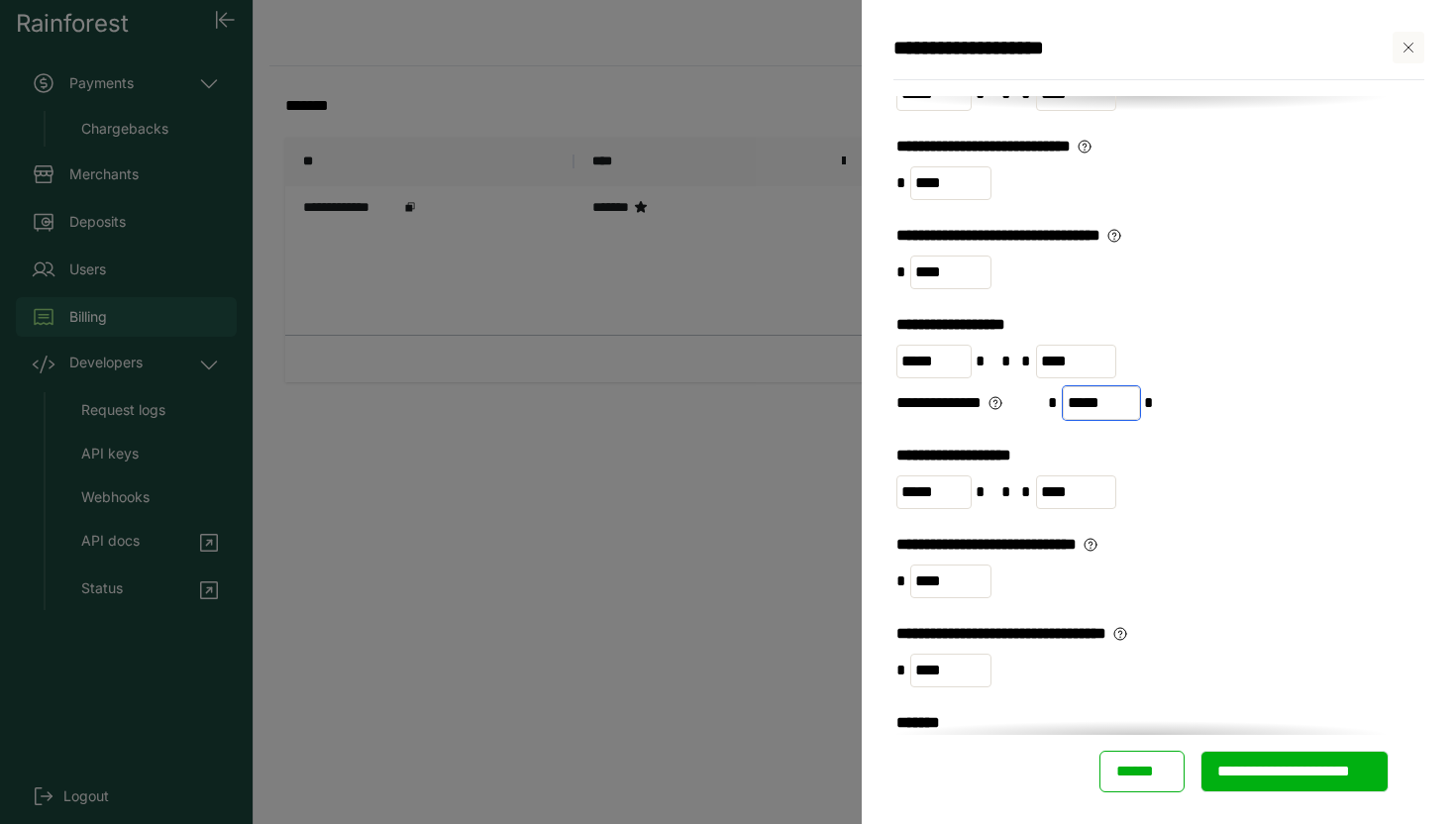 click on "*****" at bounding box center (1101, 403) 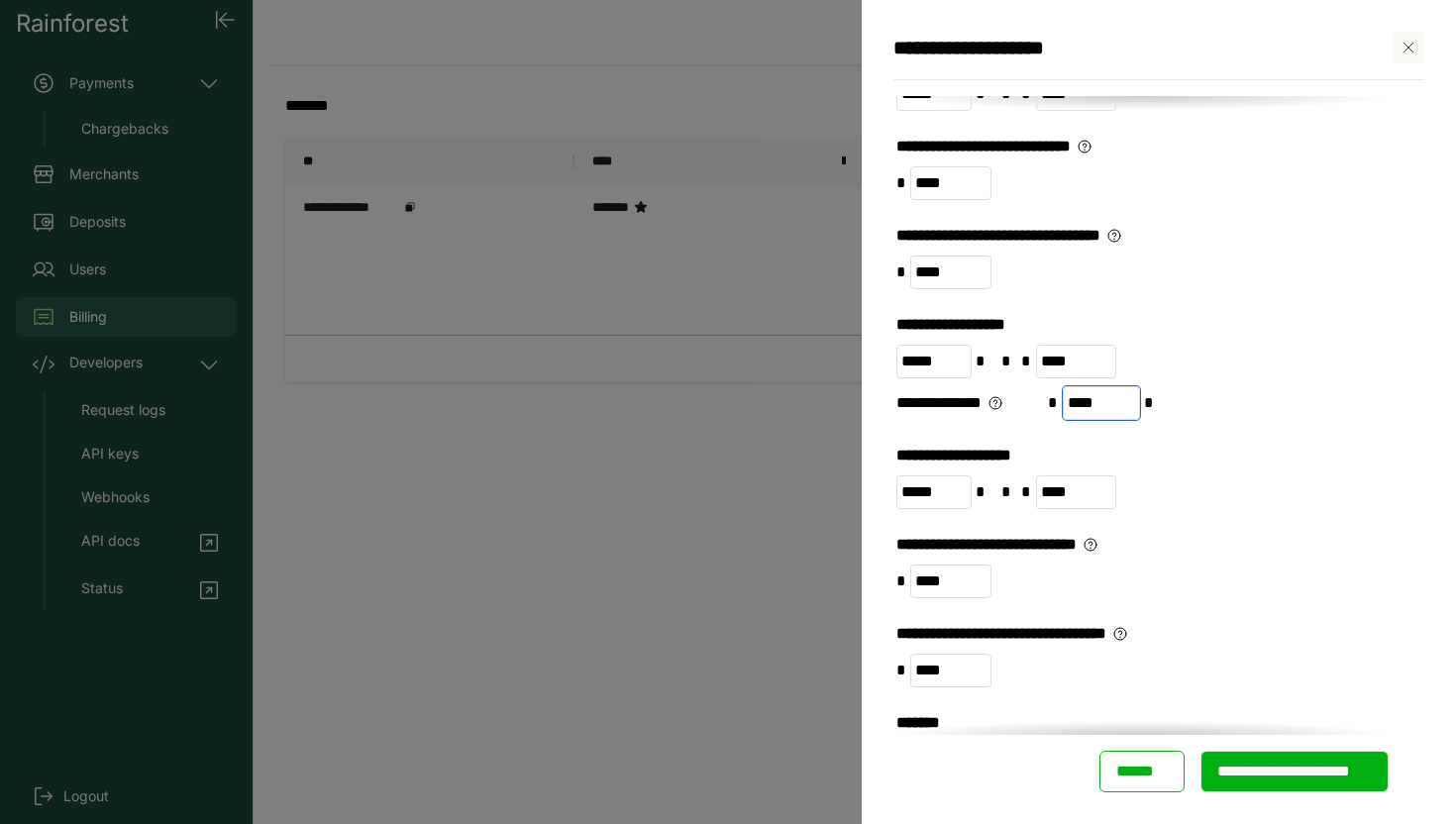 type on "****" 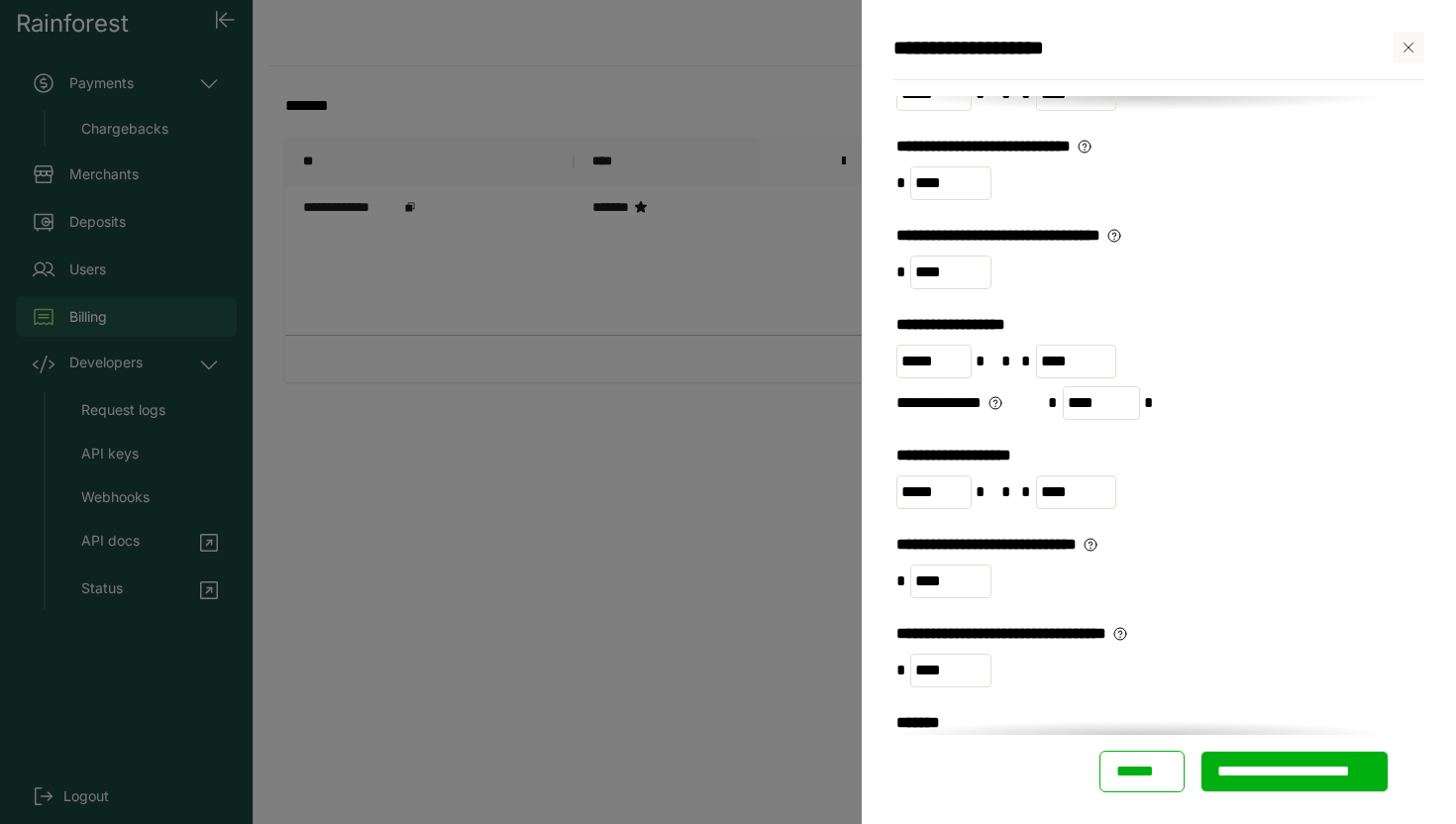 click on "**********" at bounding box center (1141, 488) 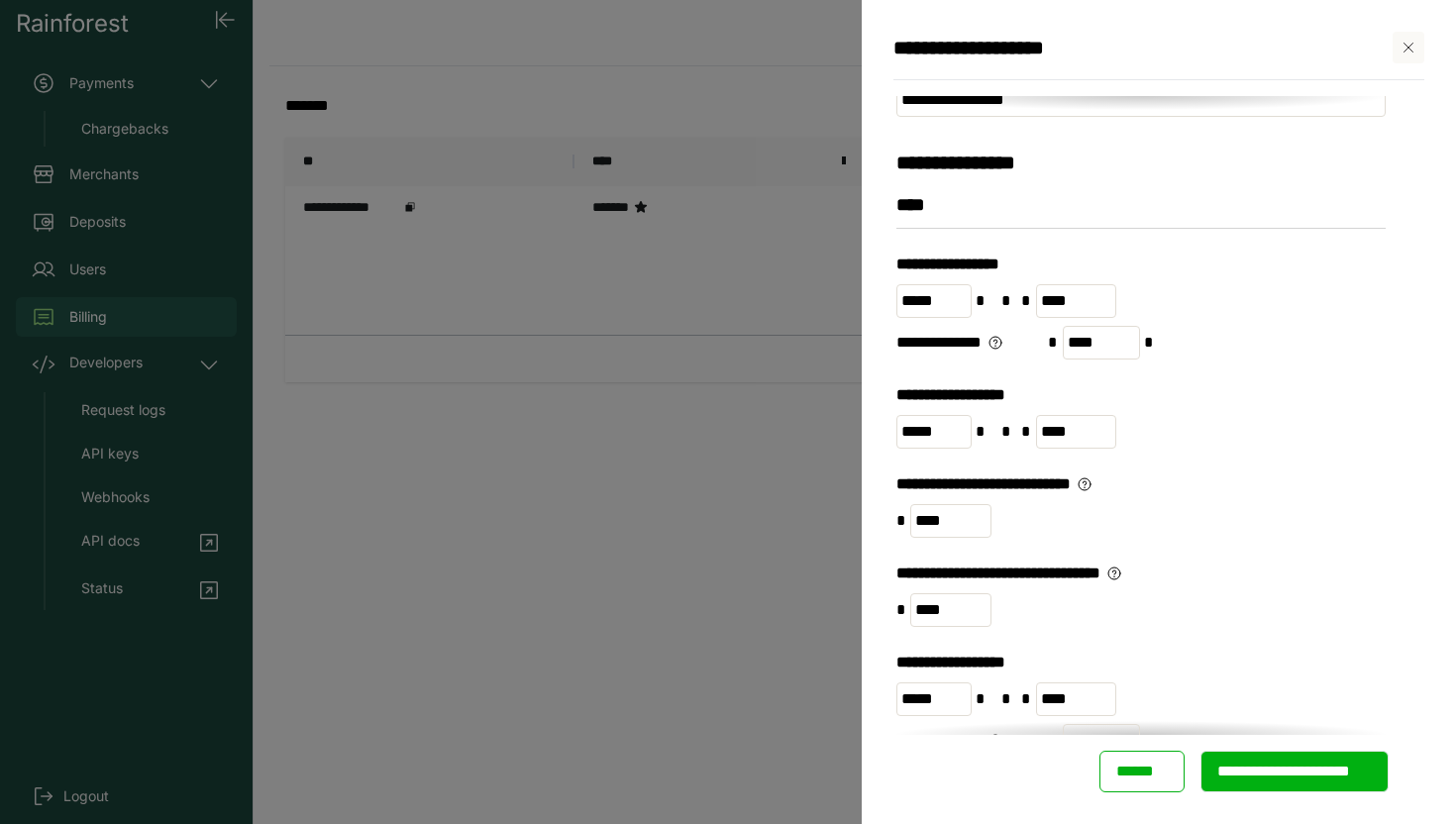 scroll, scrollTop: 0, scrollLeft: 0, axis: both 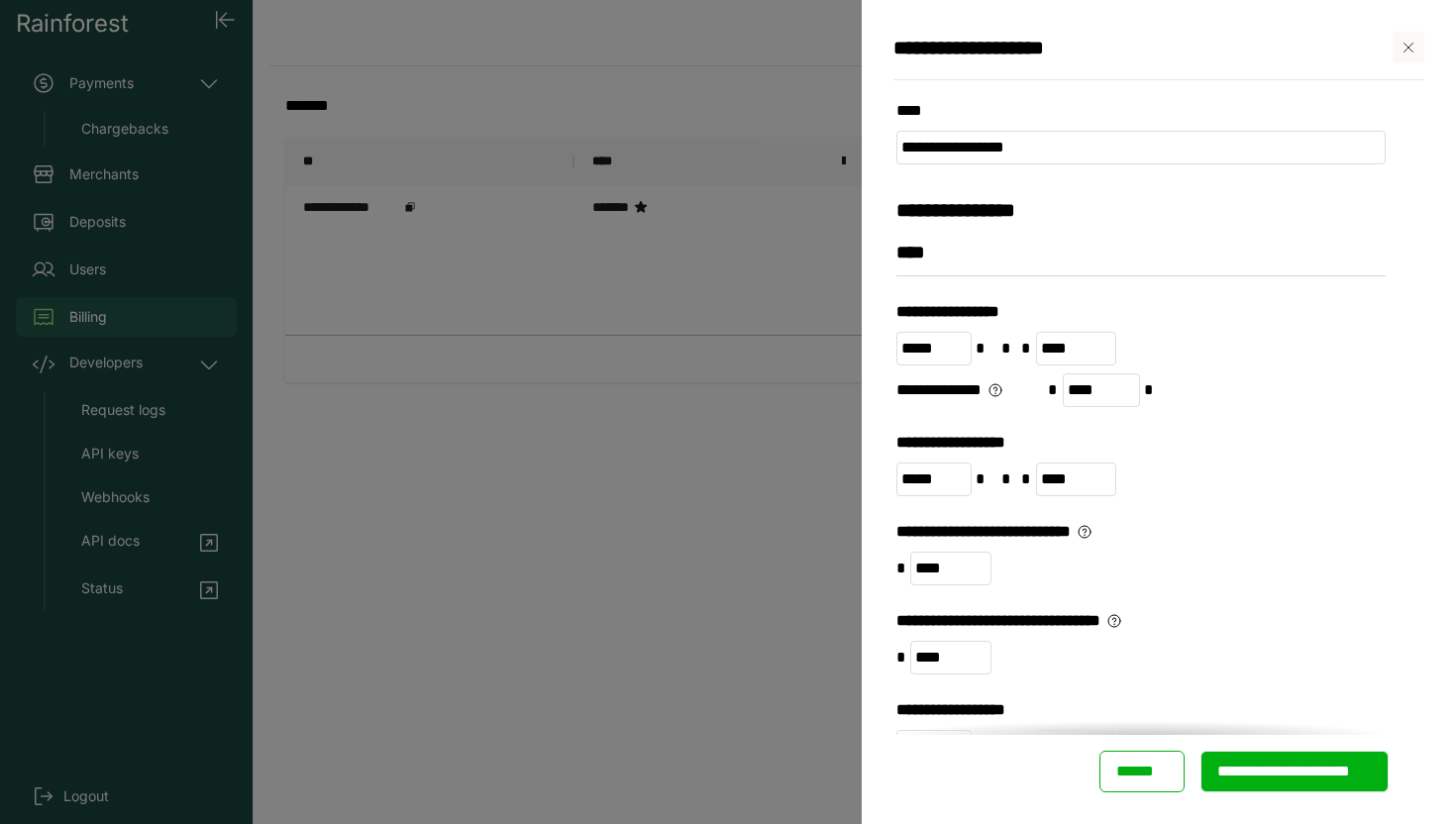 click on "**********" at bounding box center (1295, 772) 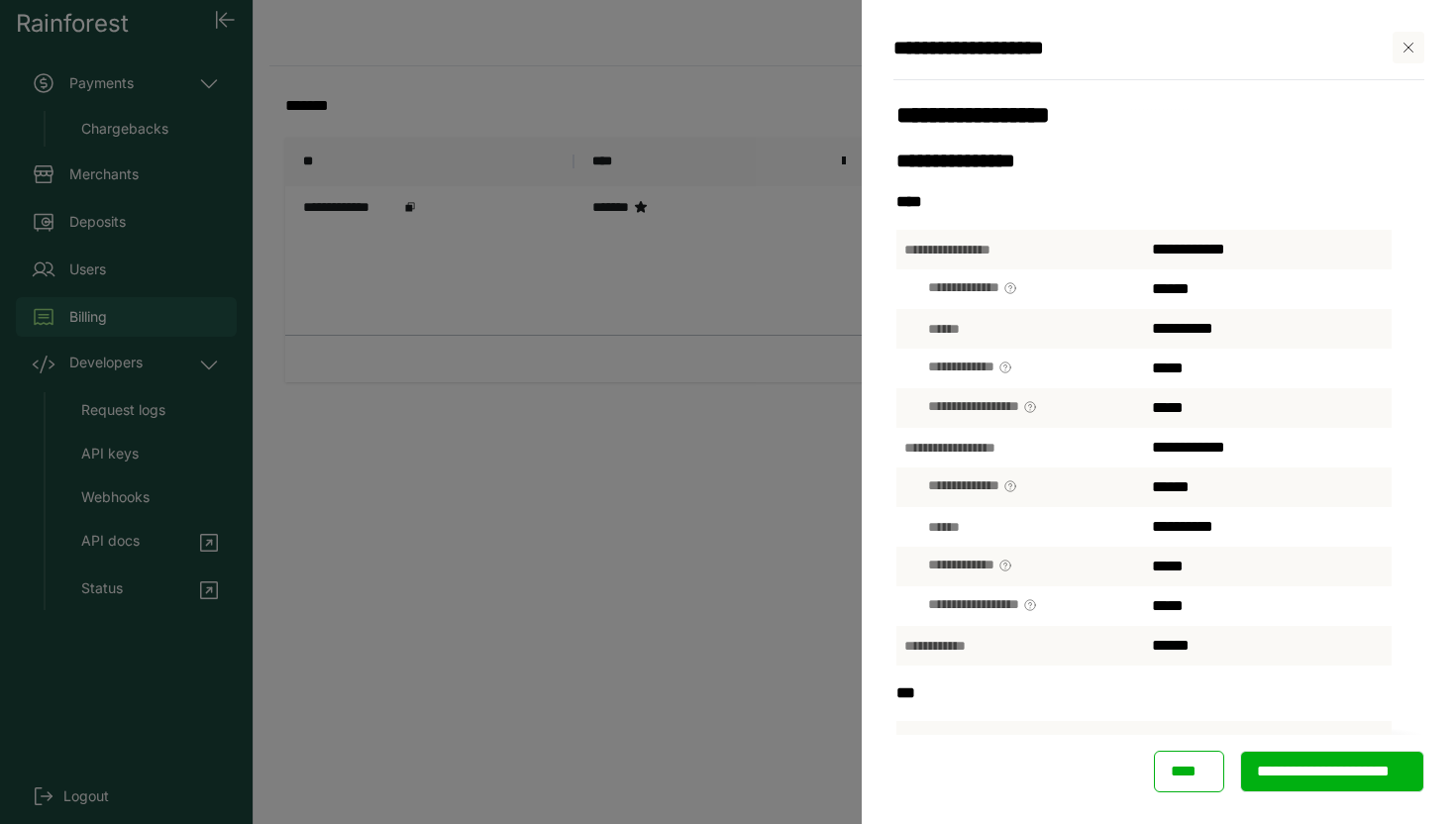 click on "**********" at bounding box center [1332, 772] 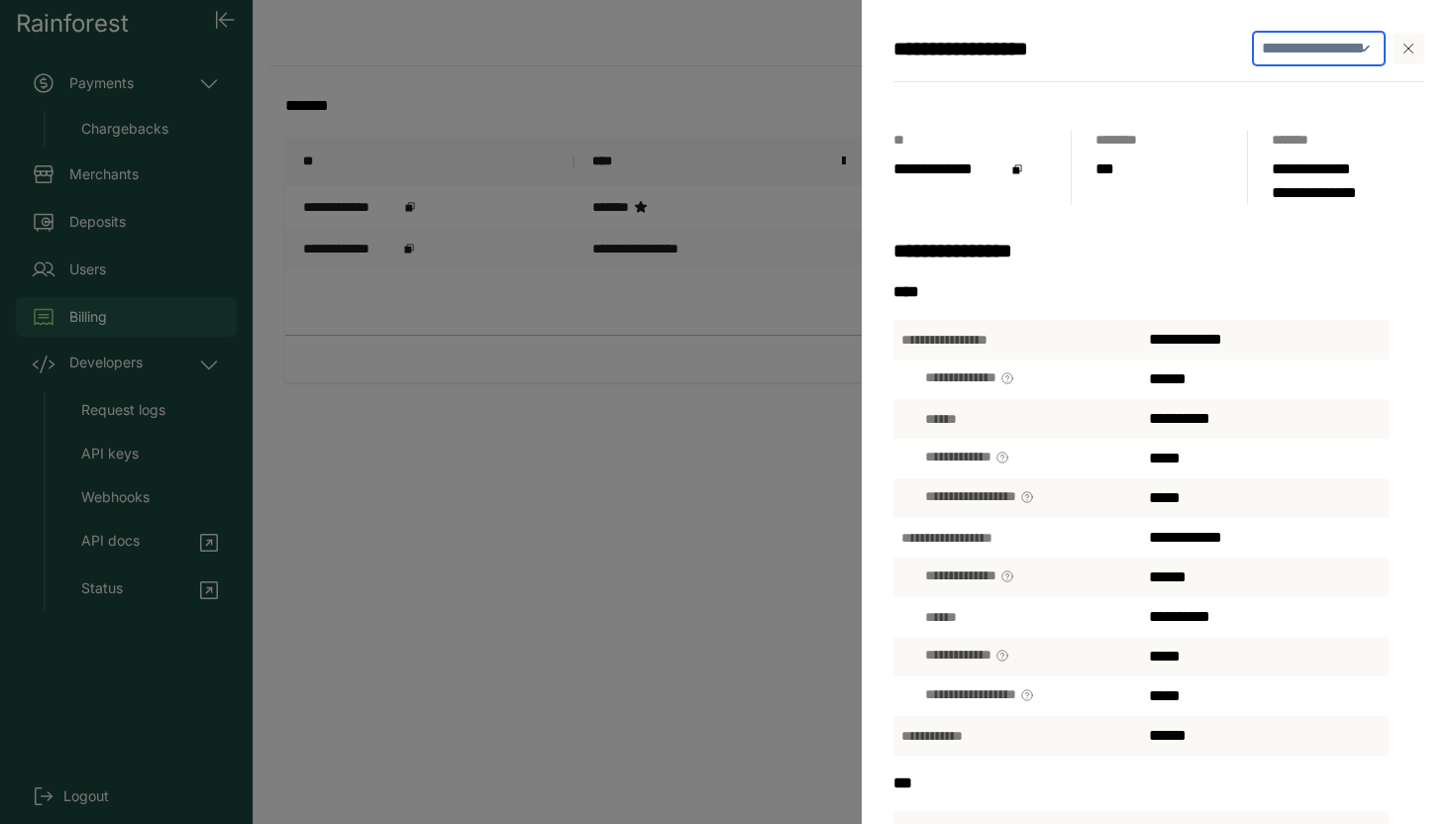 click on "**********" at bounding box center (1318, 49) 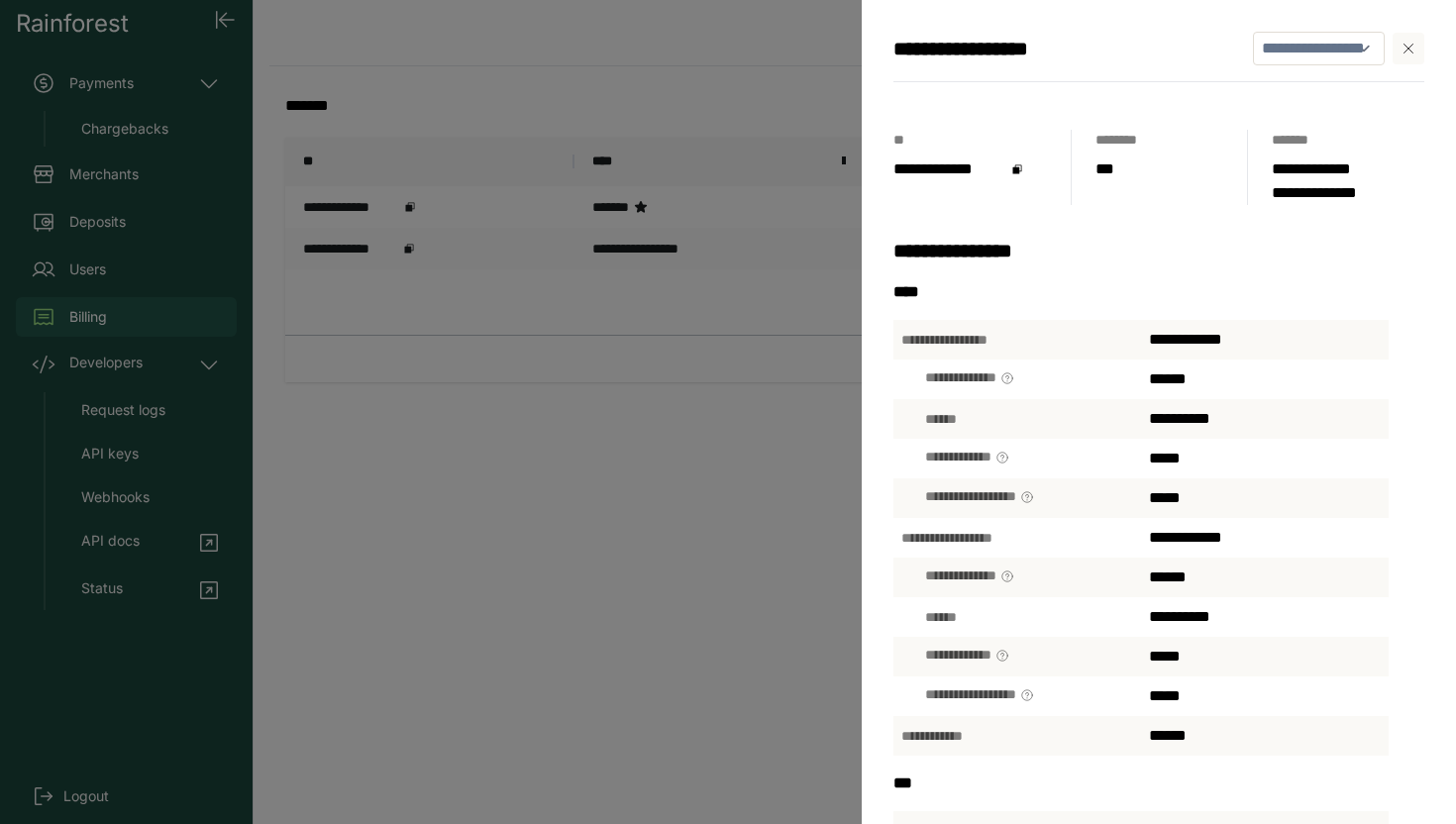 click on "**********" at bounding box center [728, 412] 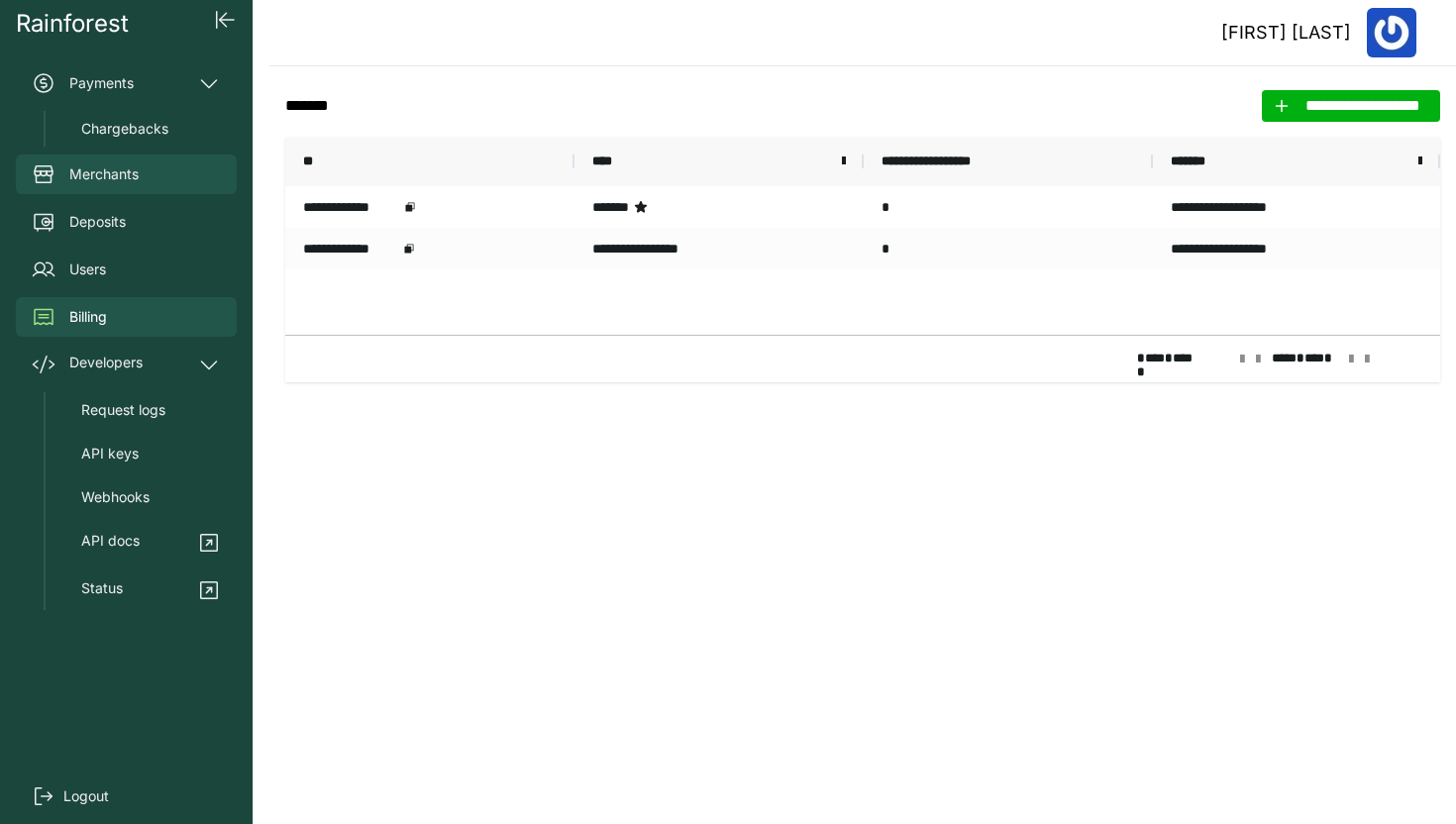 click on "Merchants" at bounding box center (126, 174) 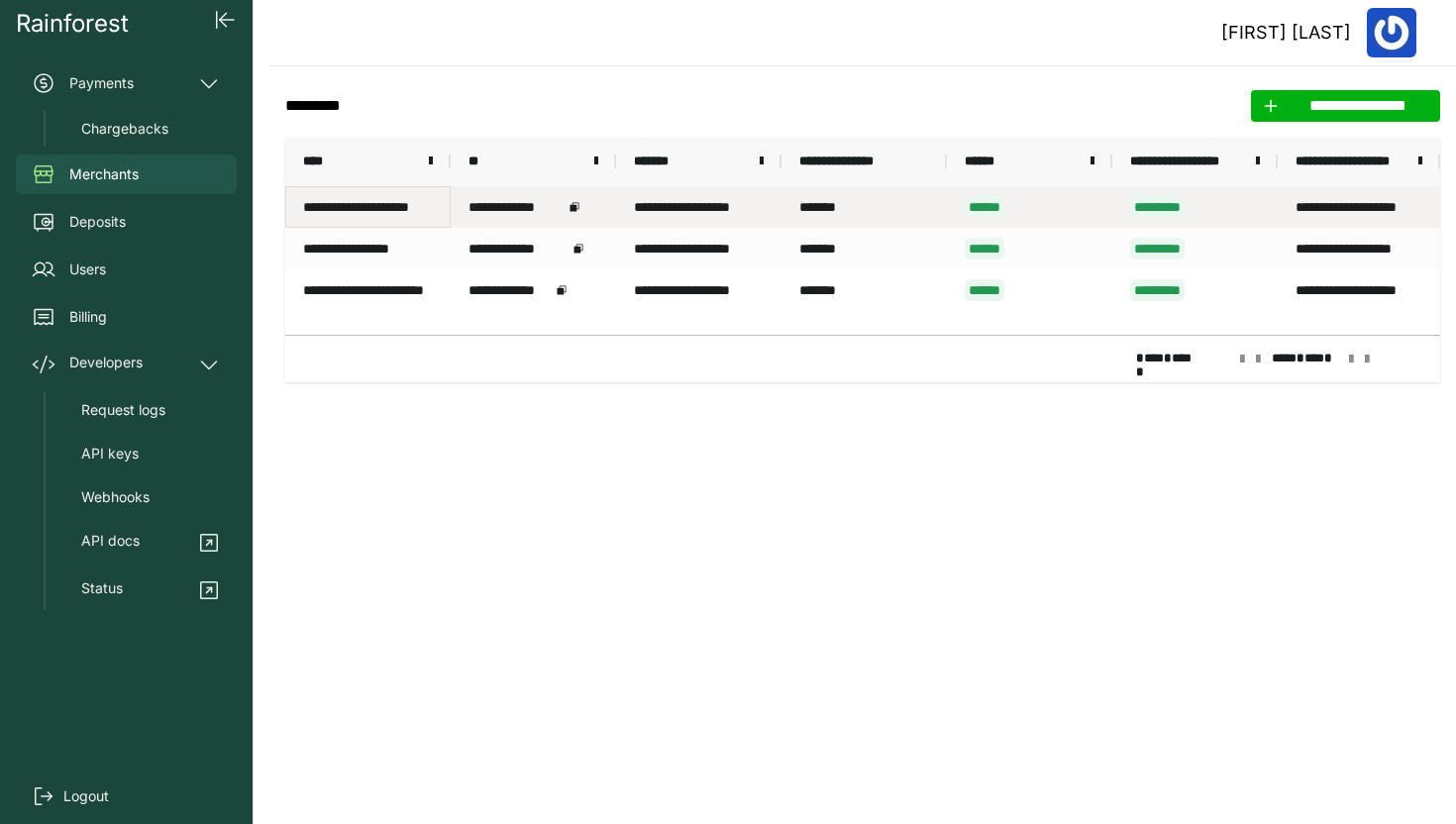 click on "**********" at bounding box center [367, 207] 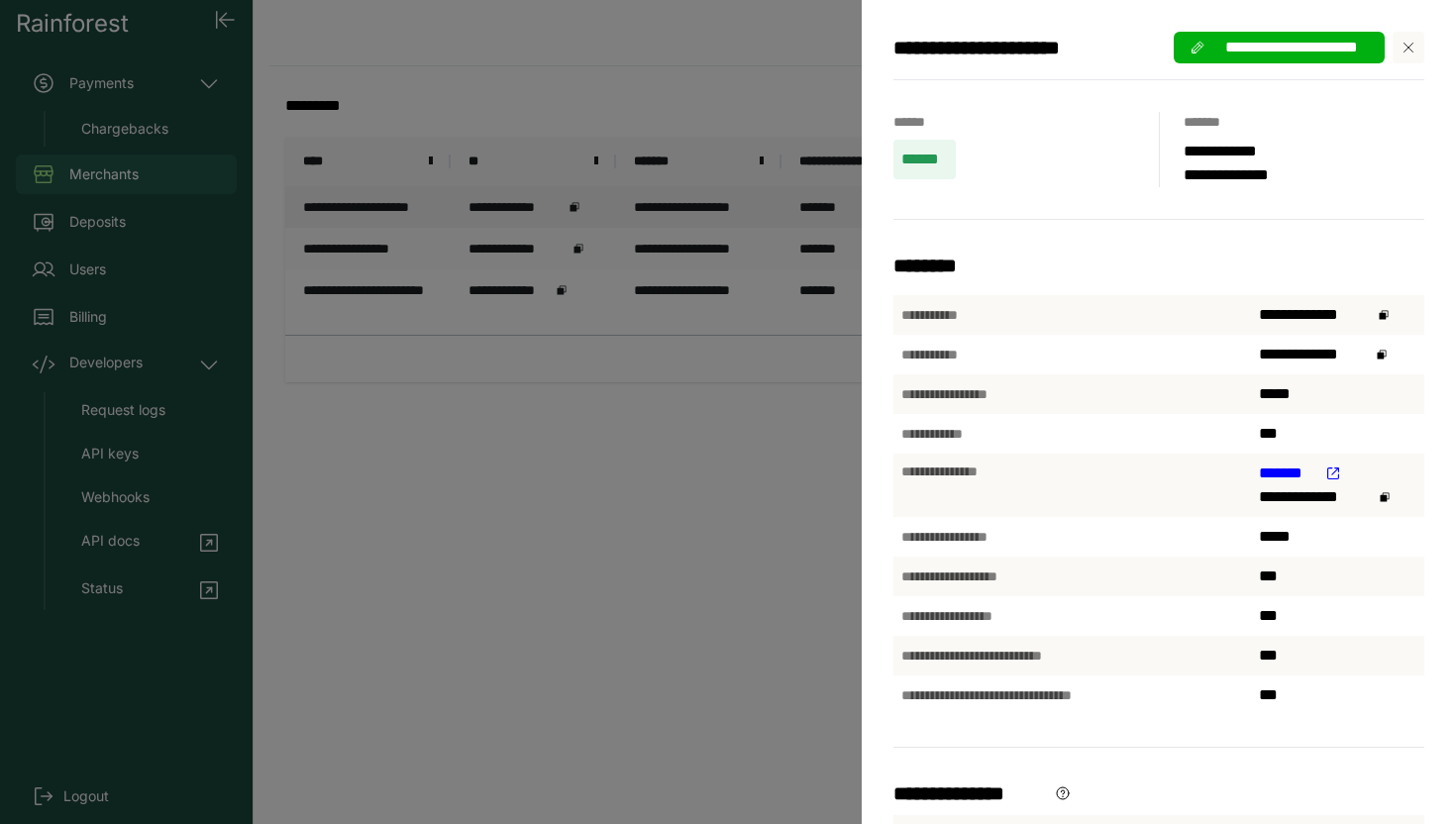 click on "**********" at bounding box center (1291, 48) 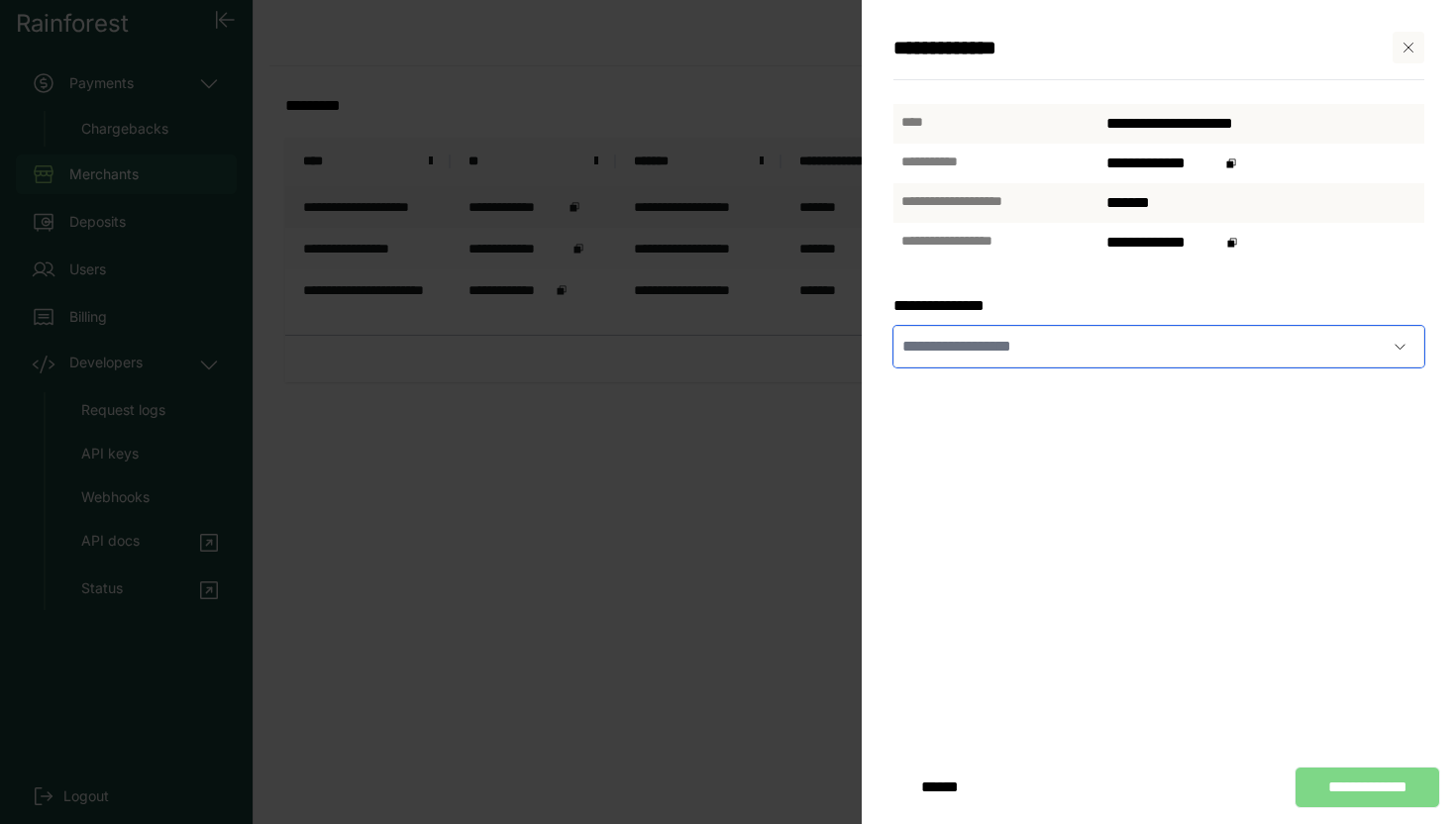 click at bounding box center [1139, 347] 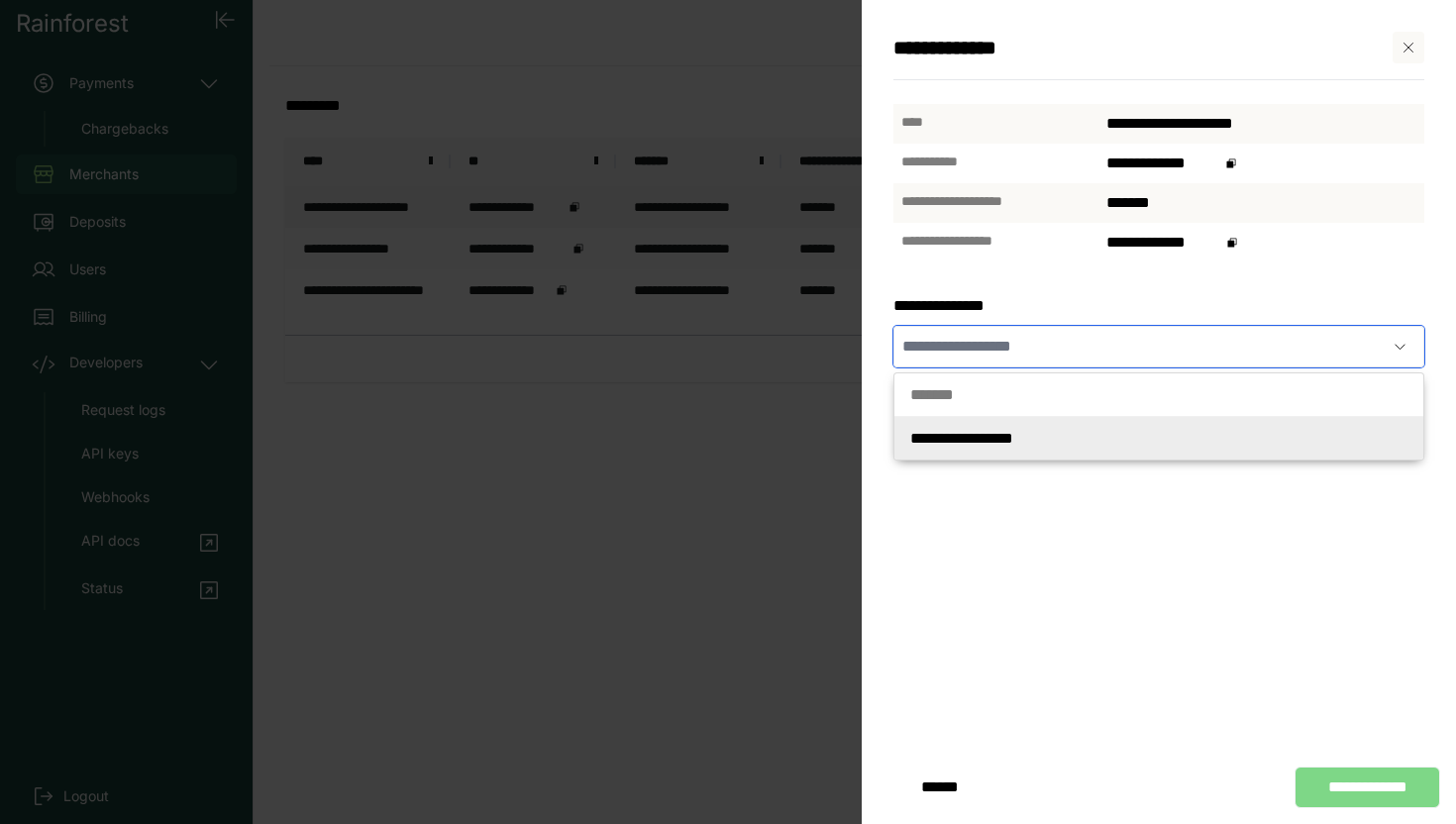 click on "* * * * * * * *   * * * * * * * *" 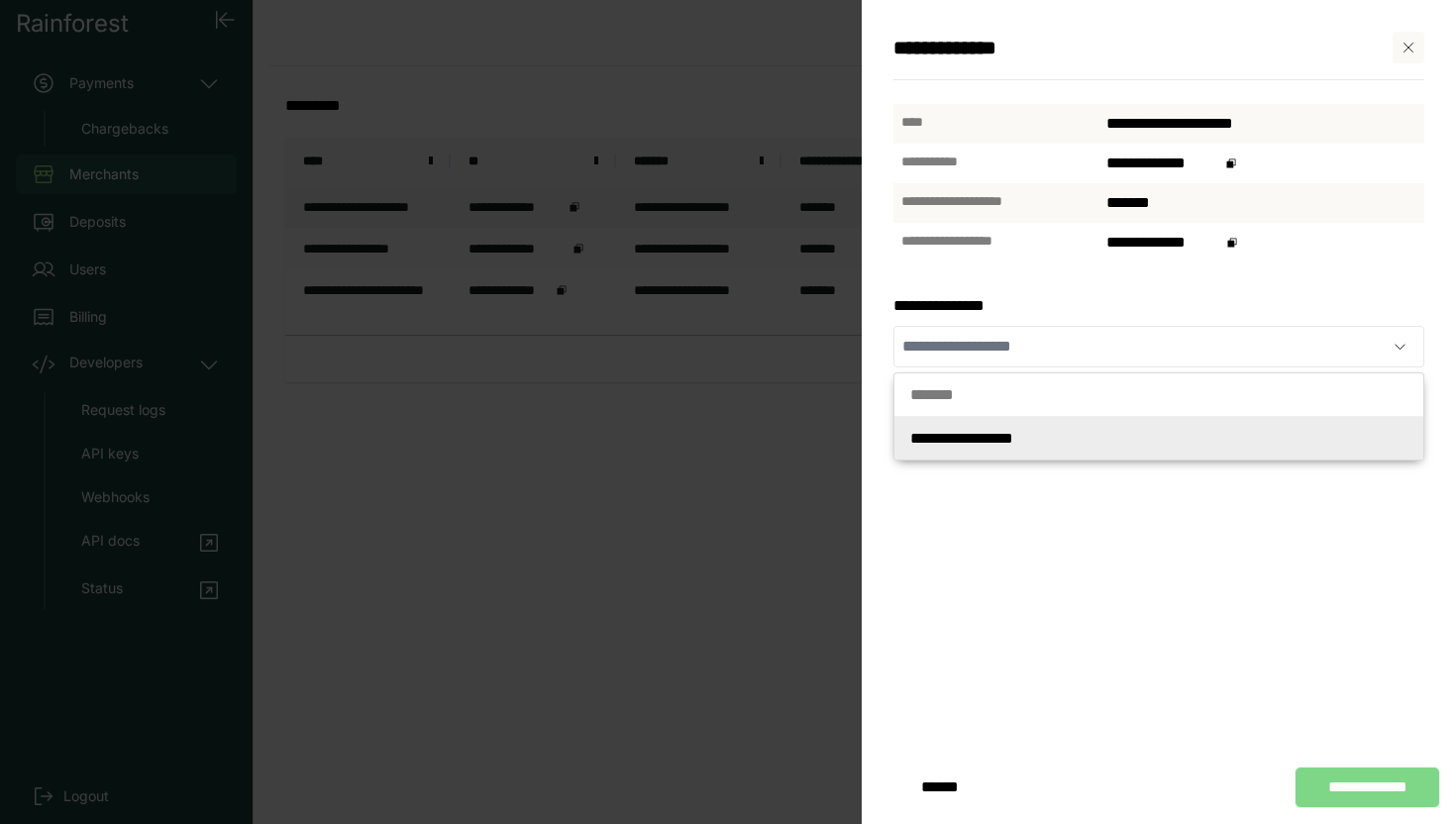 type on "**********" 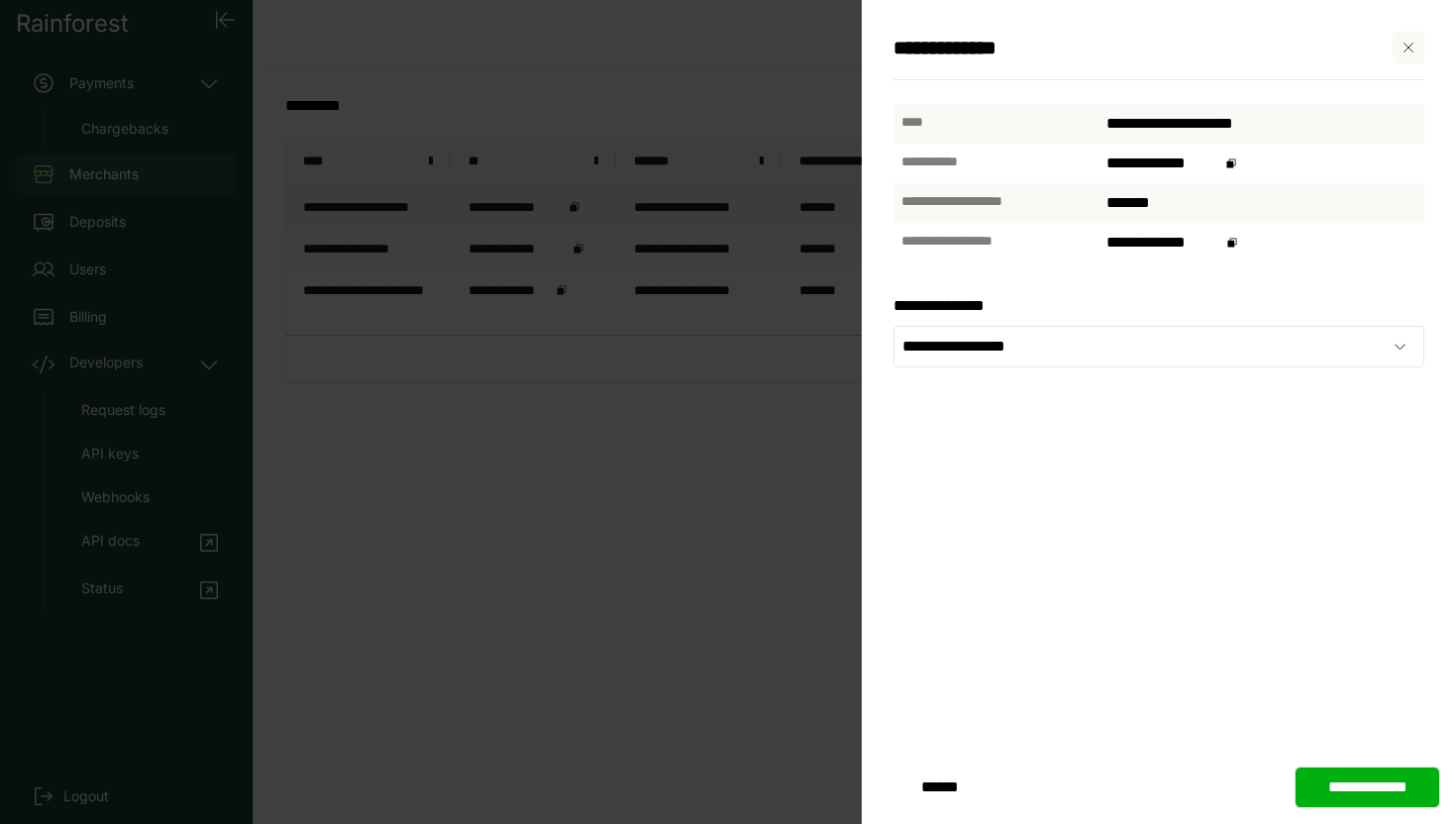 click on "**********" at bounding box center [1367, 787] 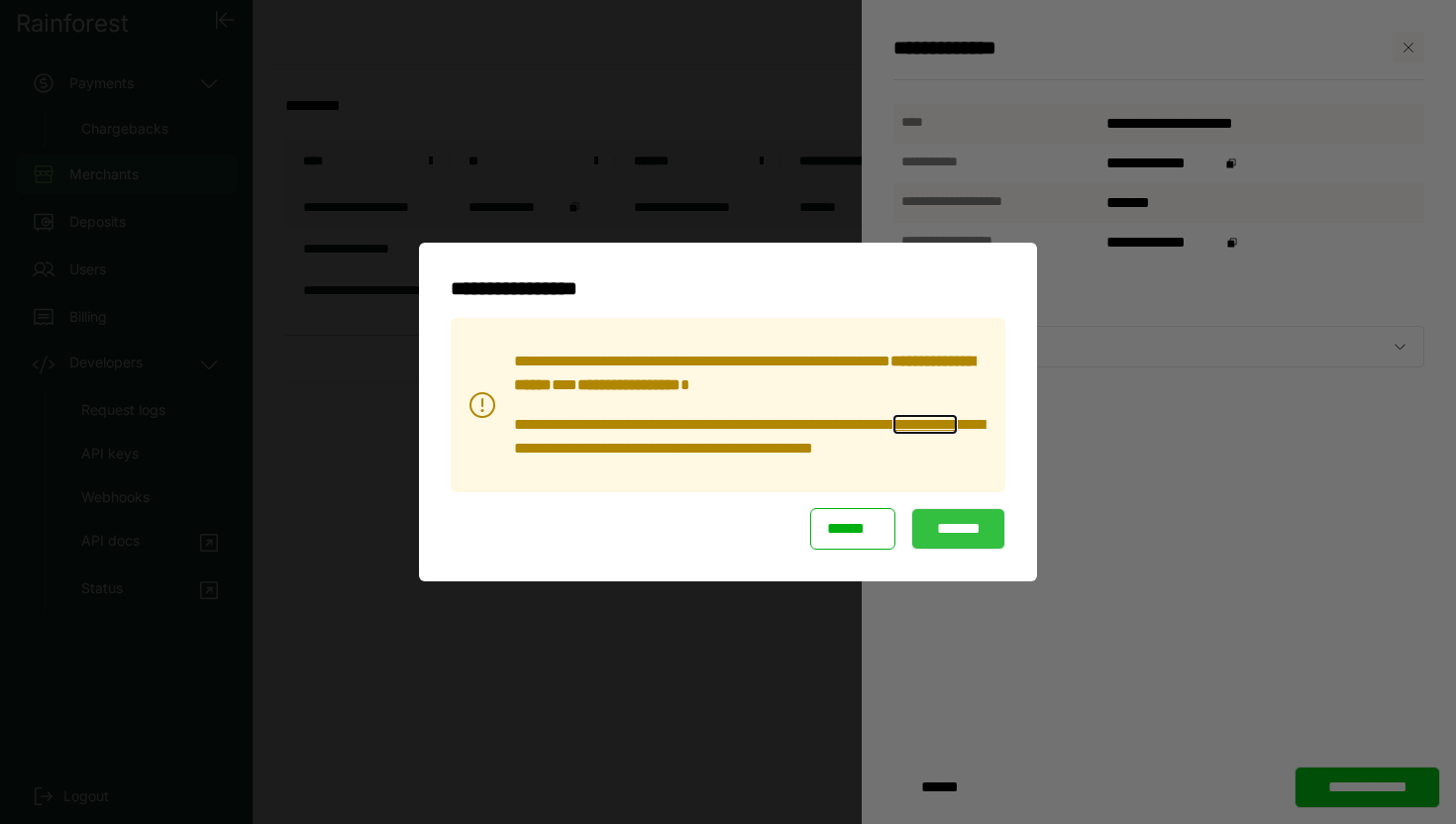 click on "*******" at bounding box center [958, 529] 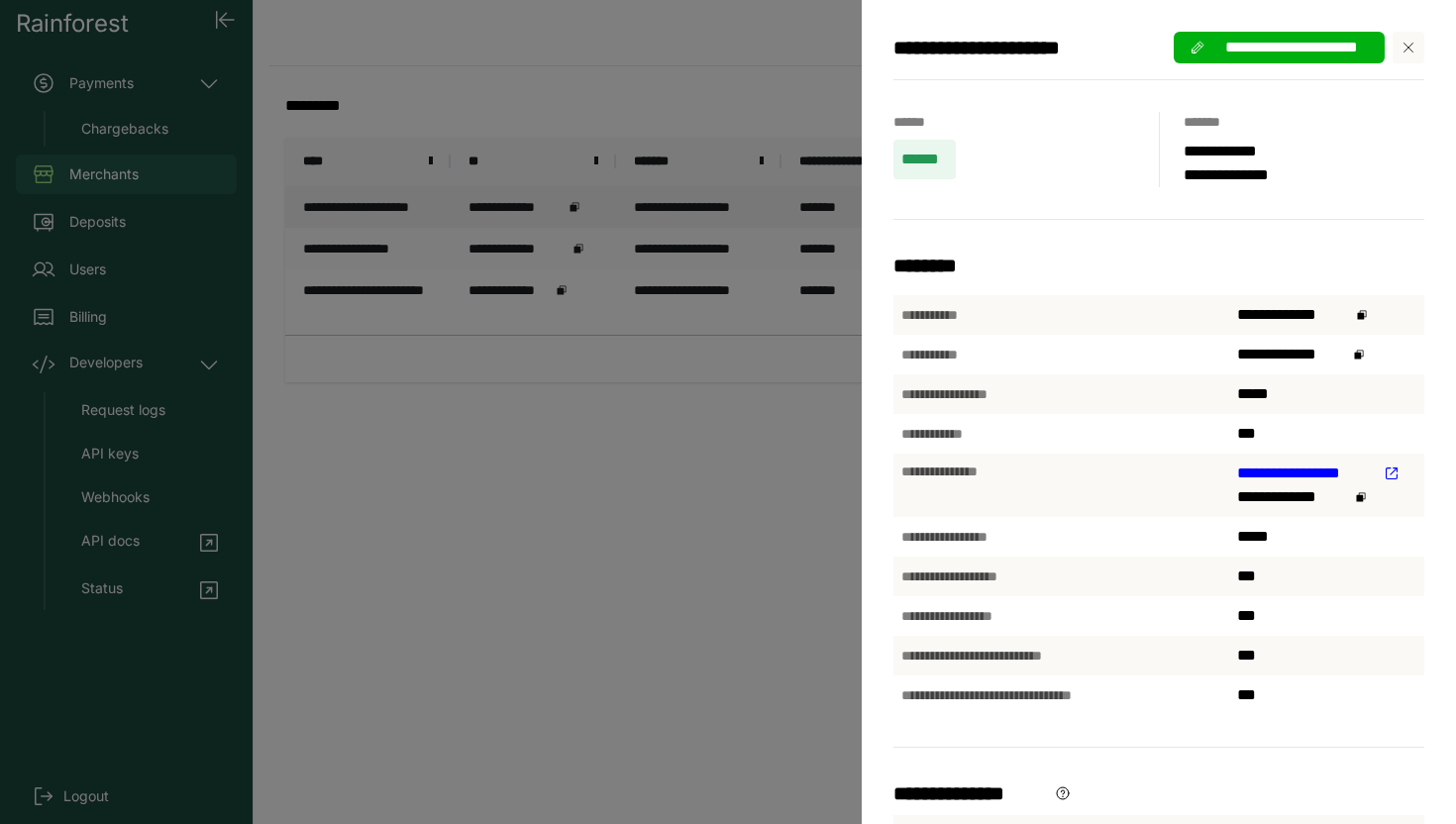 click 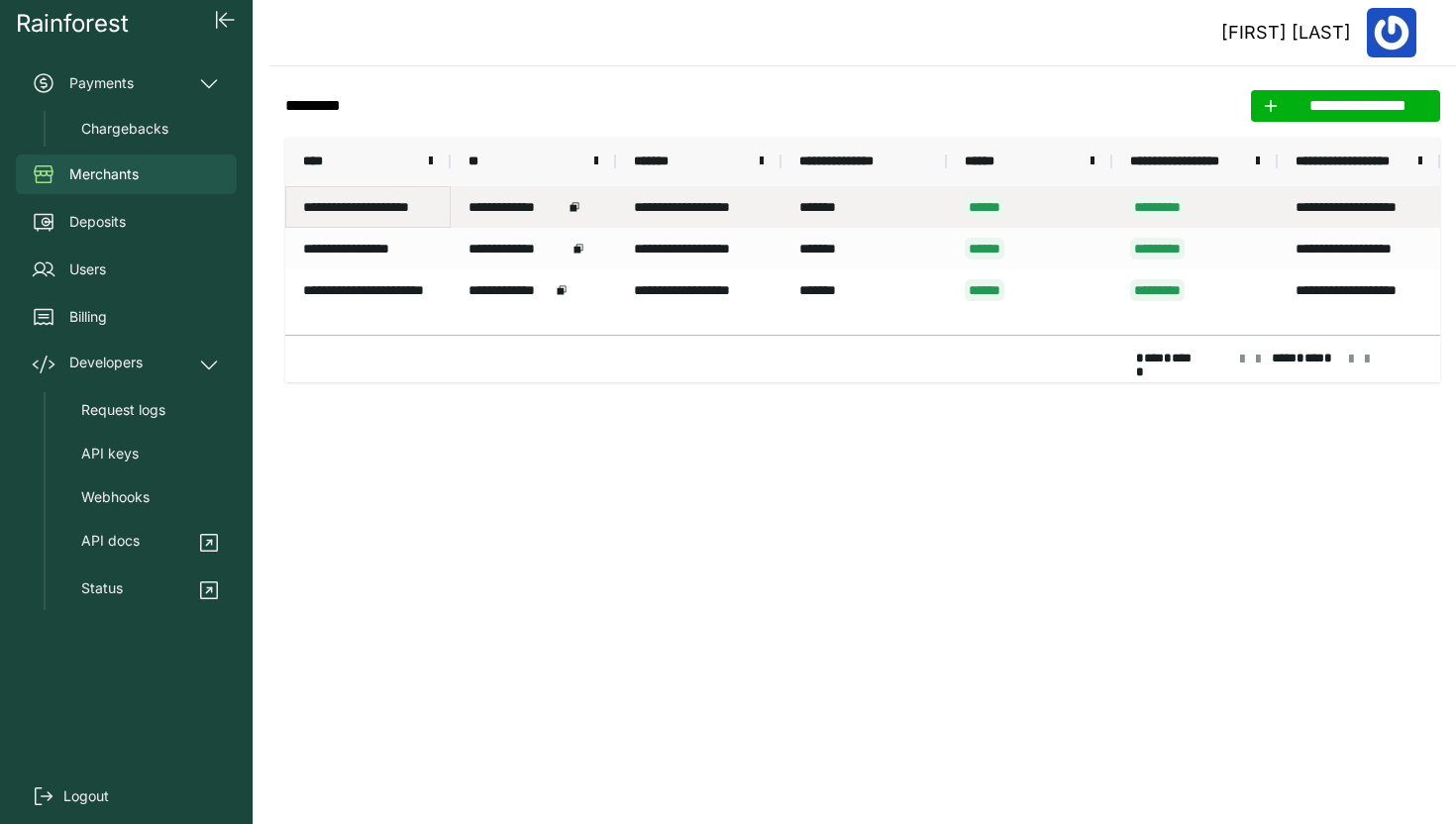 click on "**********" at bounding box center (367, 207) 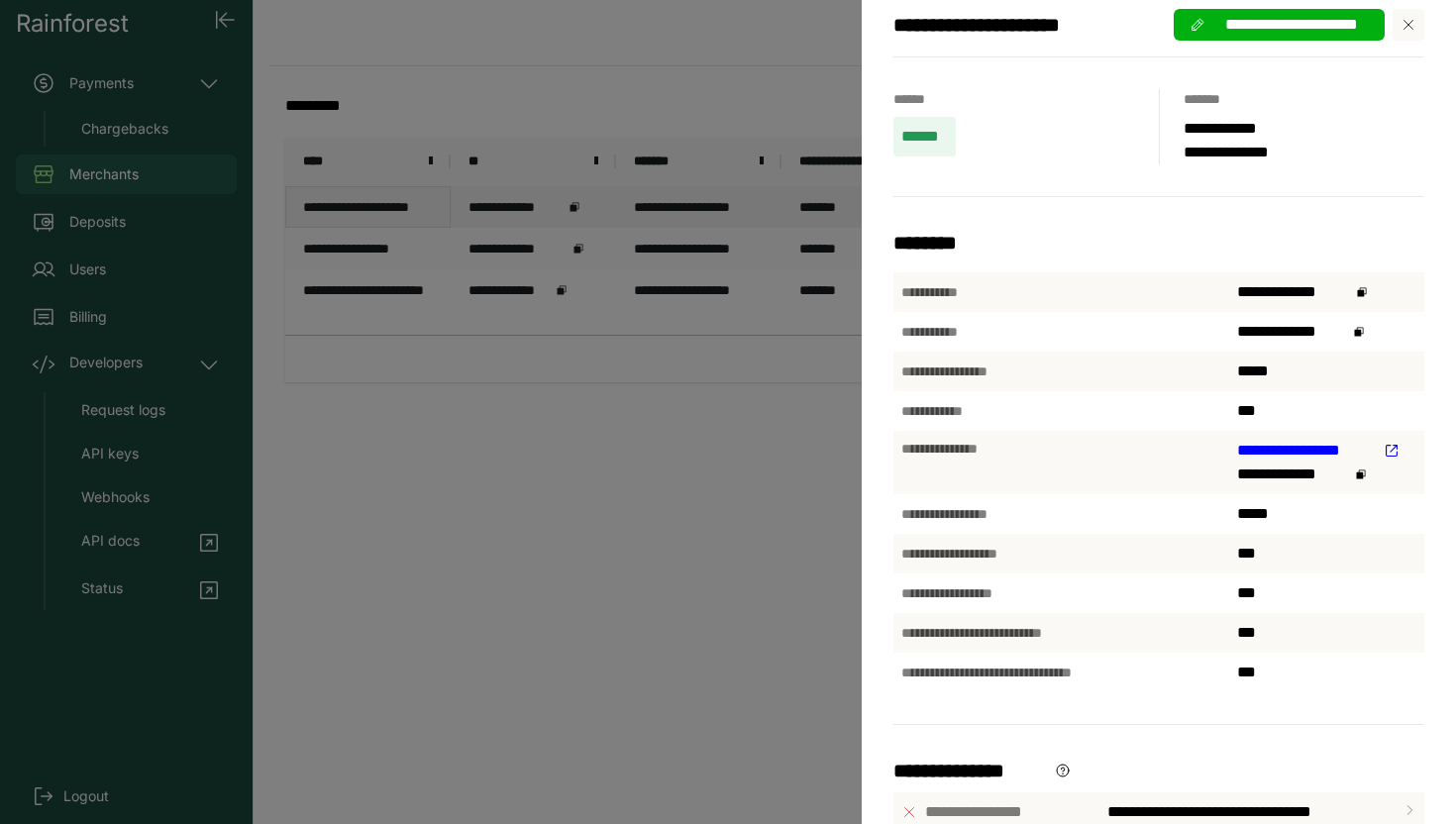 scroll, scrollTop: 0, scrollLeft: 0, axis: both 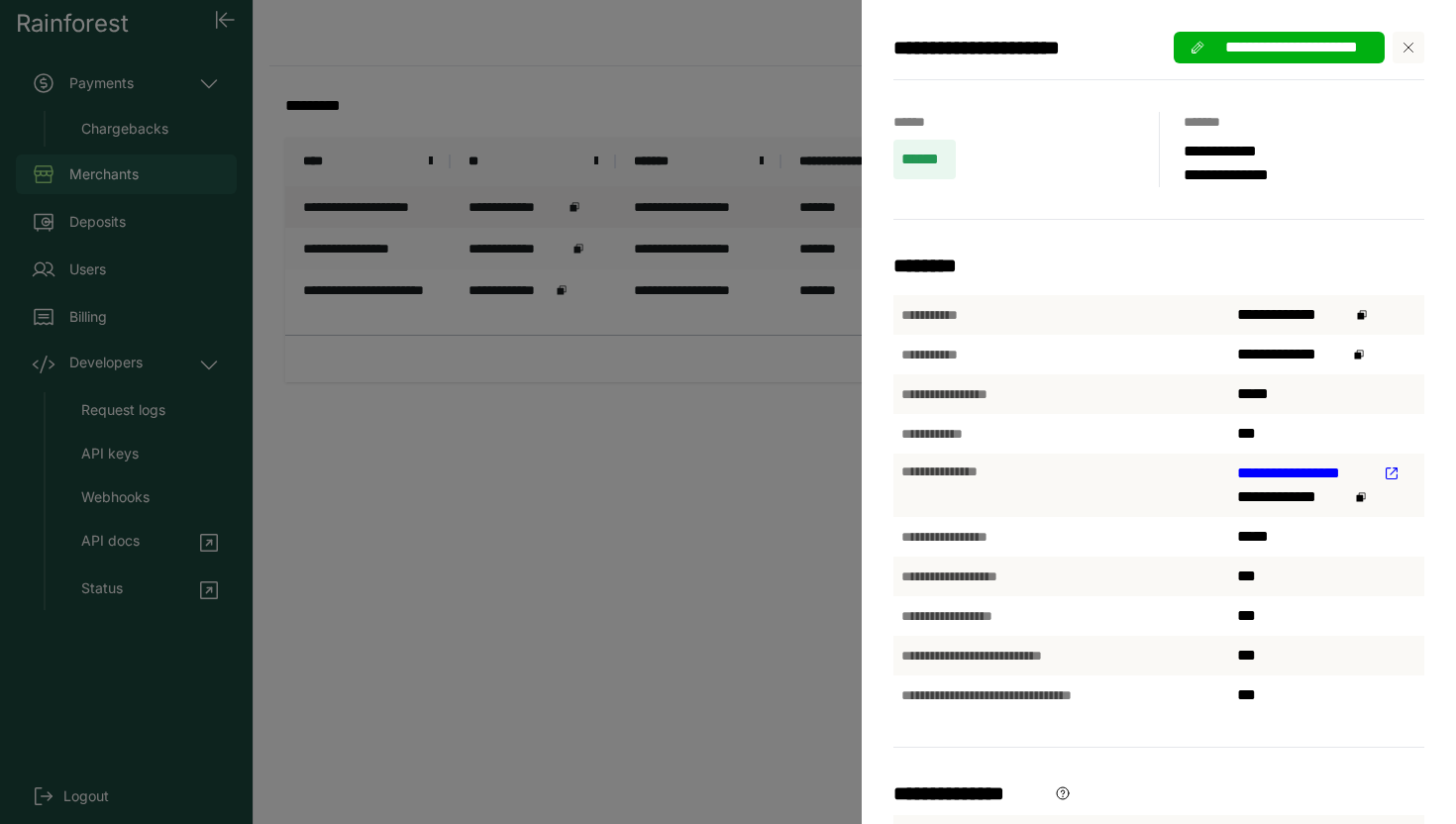 click 